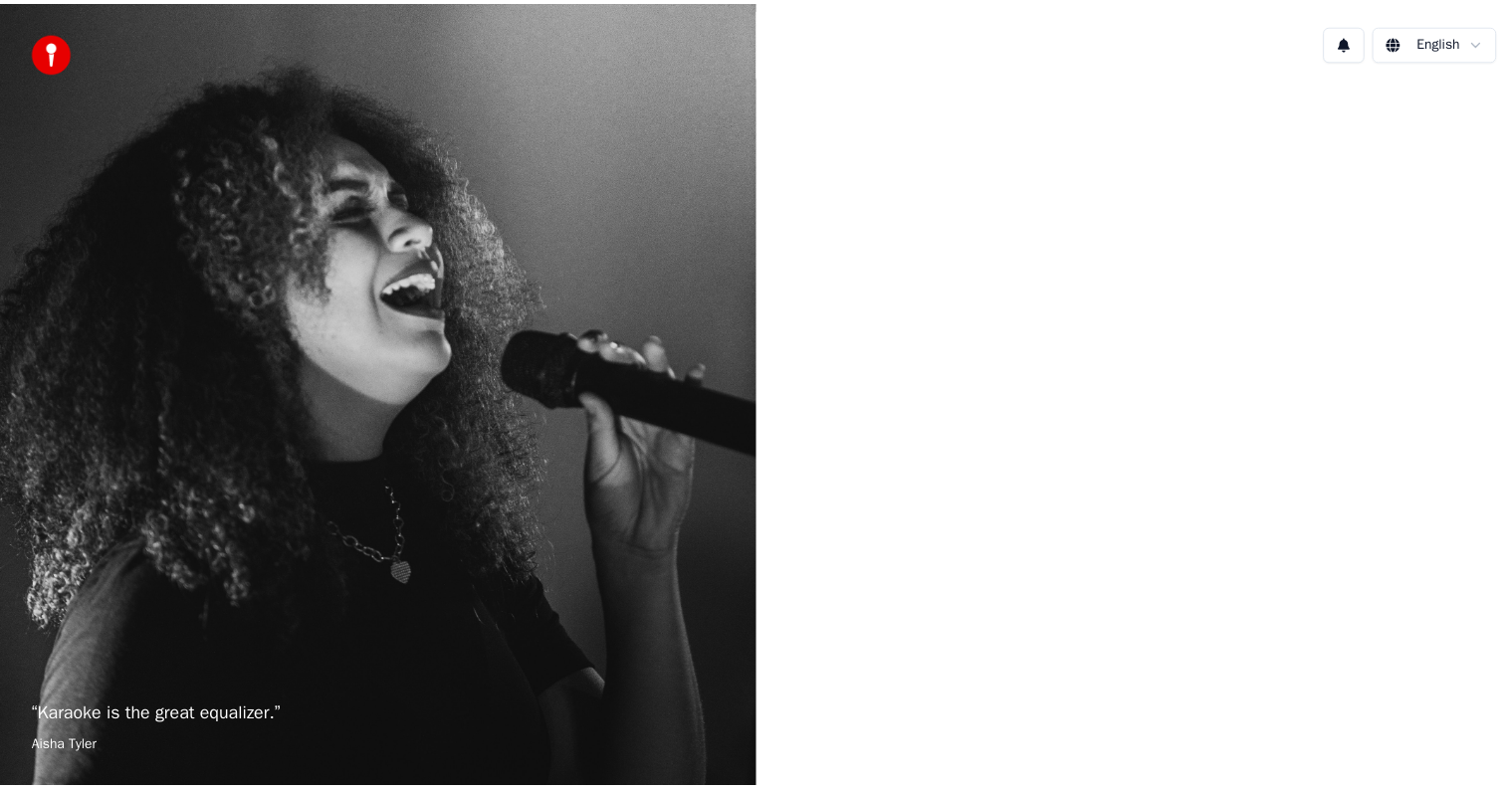 scroll, scrollTop: 0, scrollLeft: 0, axis: both 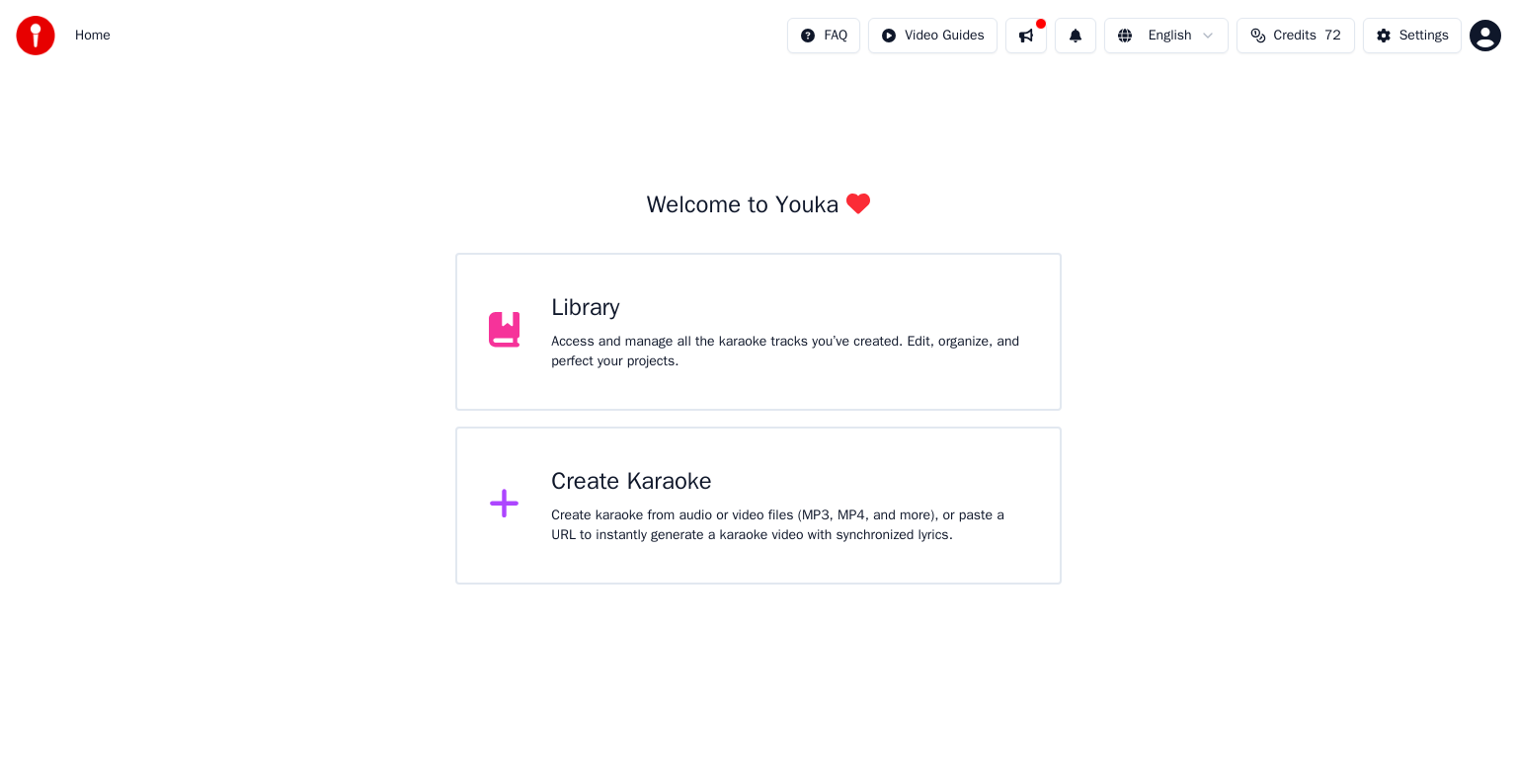 click on "Access and manage all the karaoke tracks you’ve created. Edit, organize, and perfect your projects." at bounding box center (789, 352) 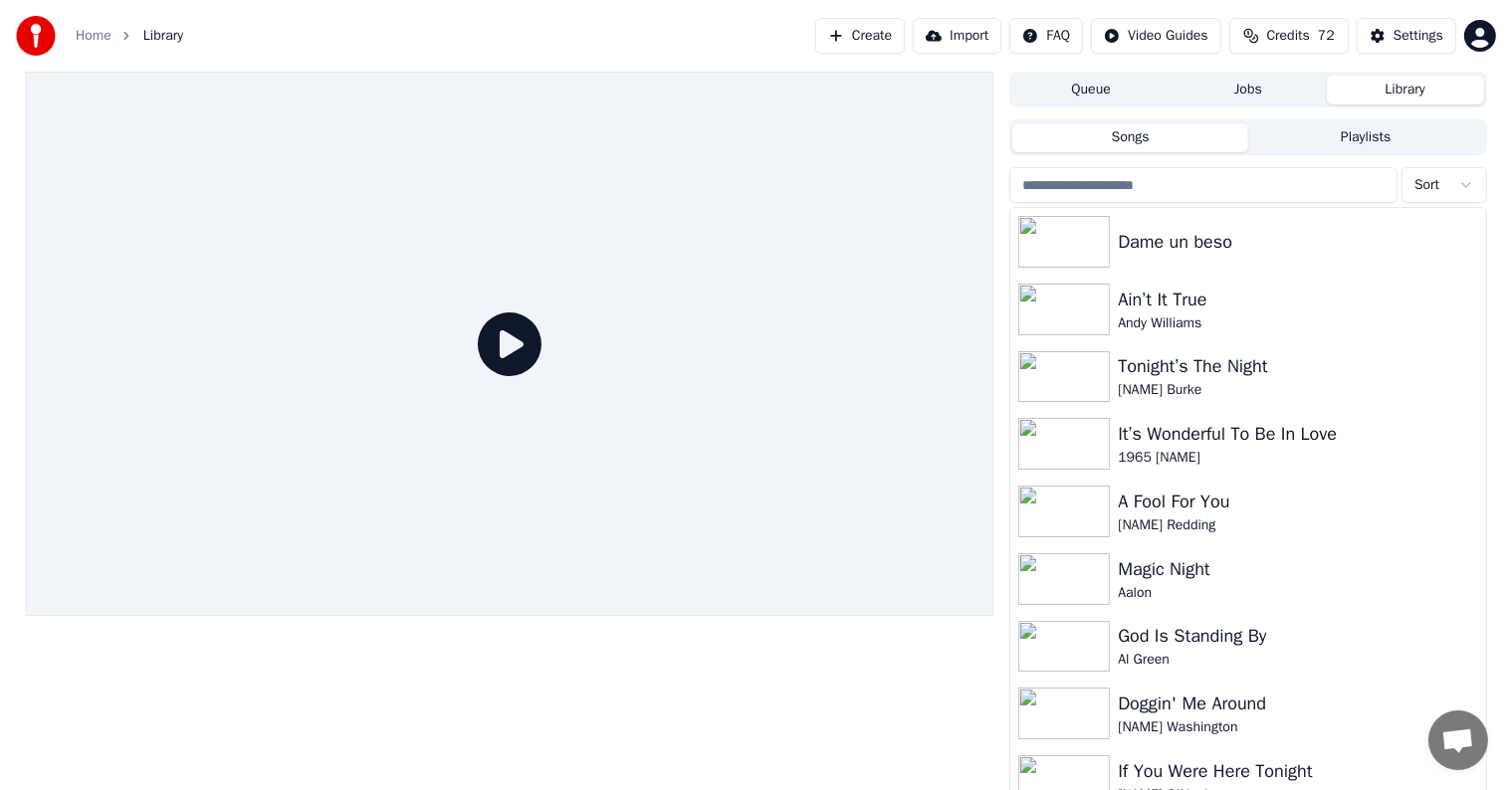 click at bounding box center [1203, 185] 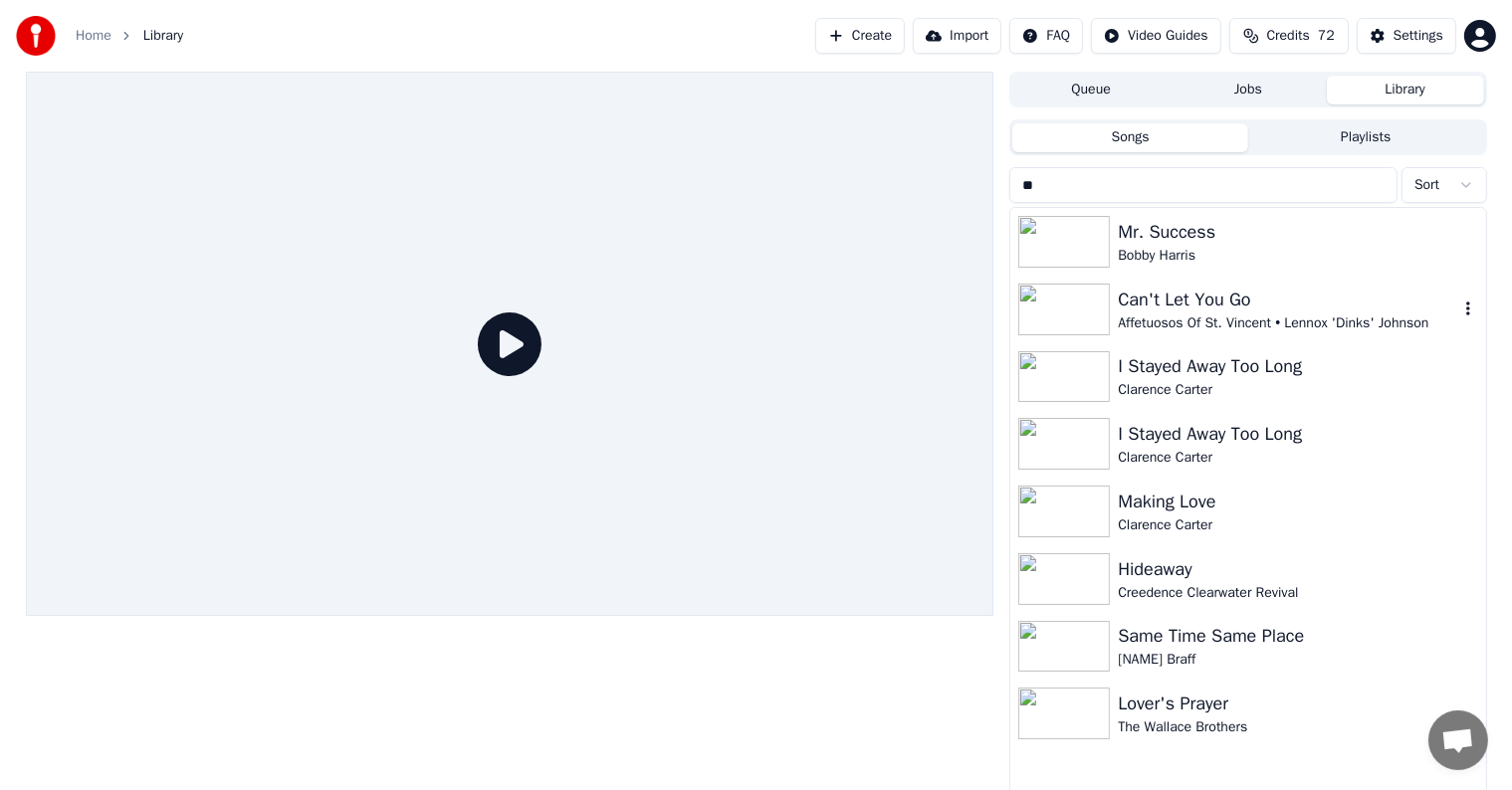 click 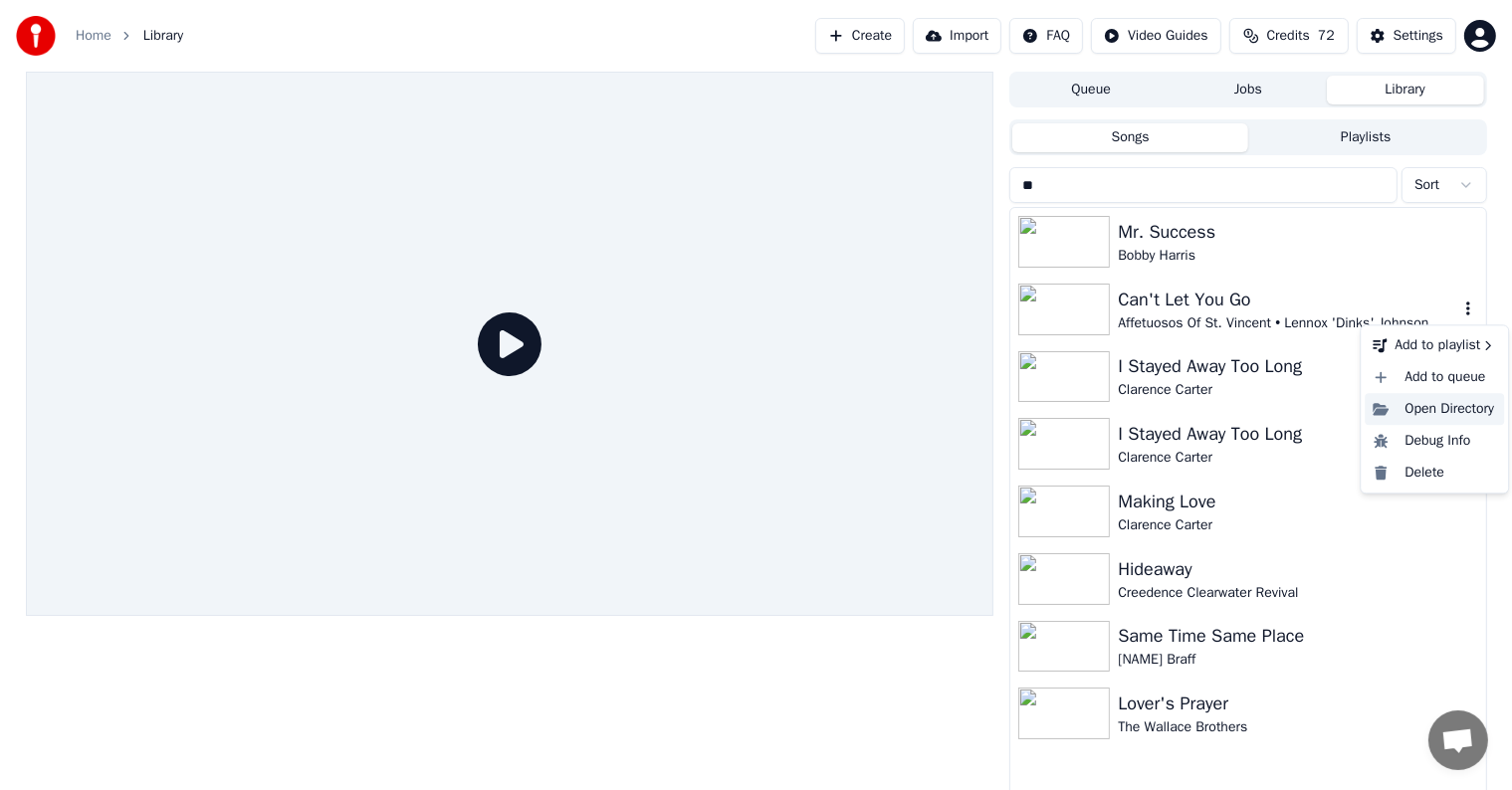 click on "Open Directory" at bounding box center (1434, 409) 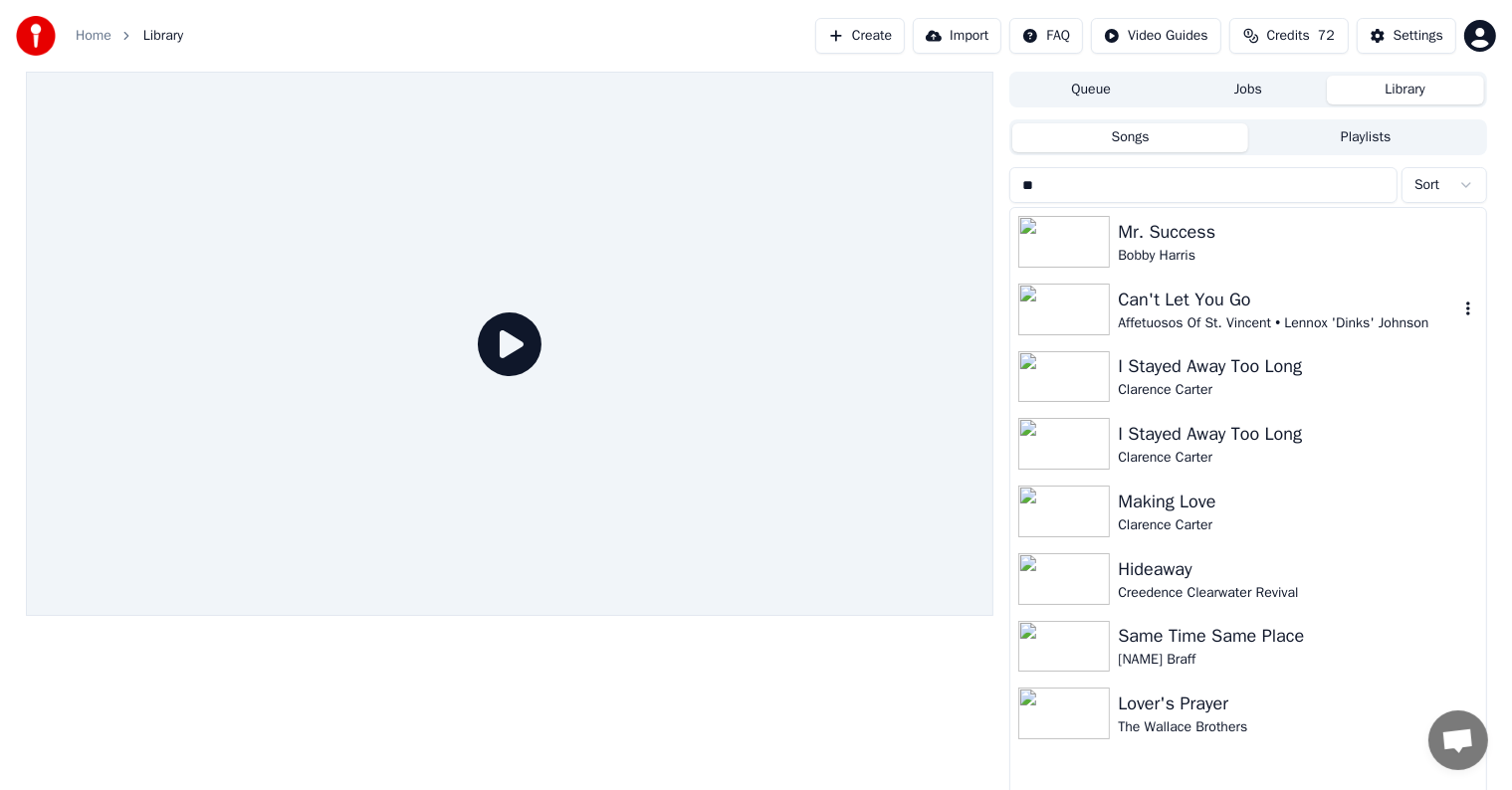 click on "Affetuosos Of St. Vincent • Lennox 'Dinks' Johnson" at bounding box center (1287, 323) 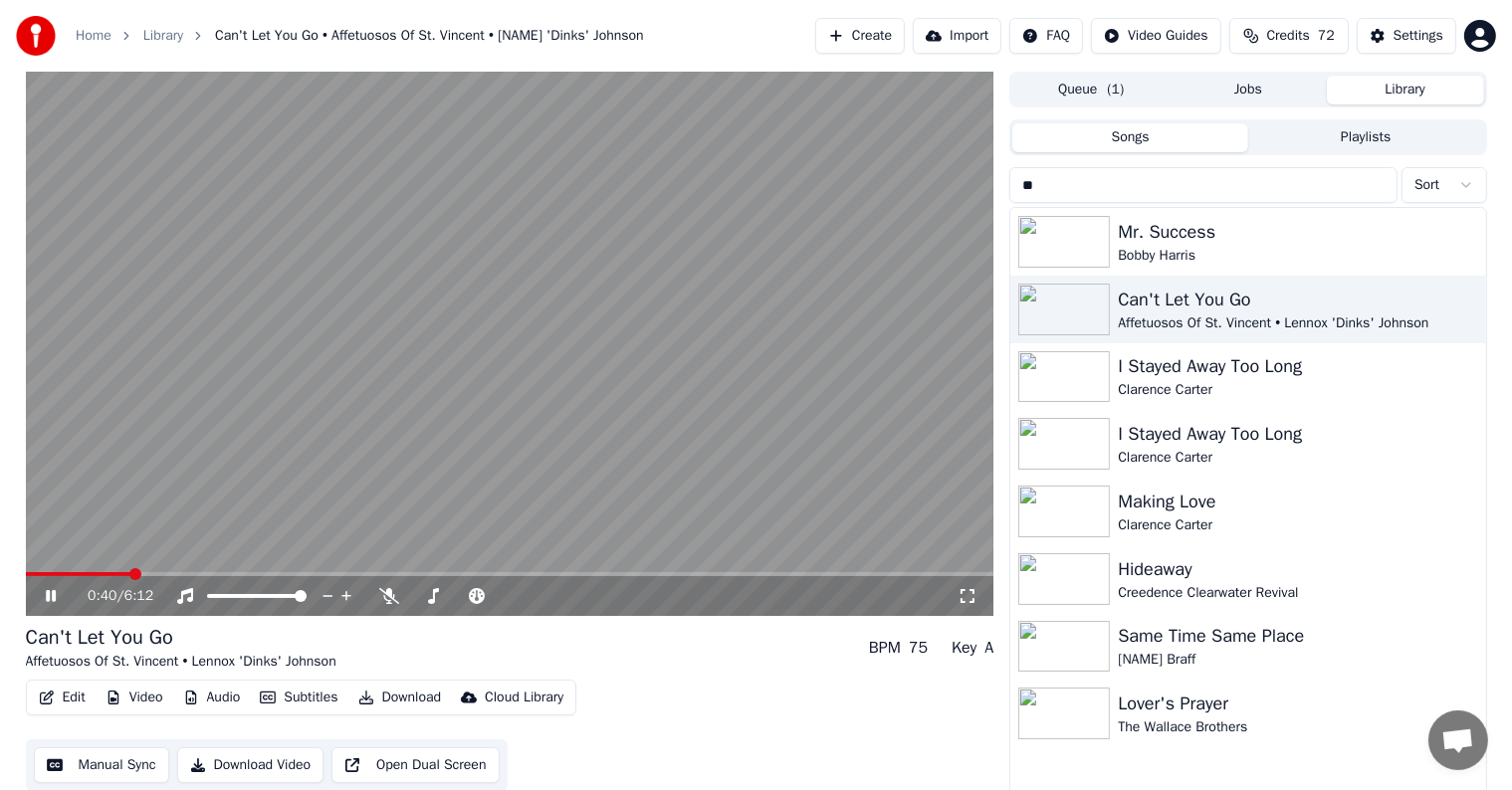 click at bounding box center (510, 343) 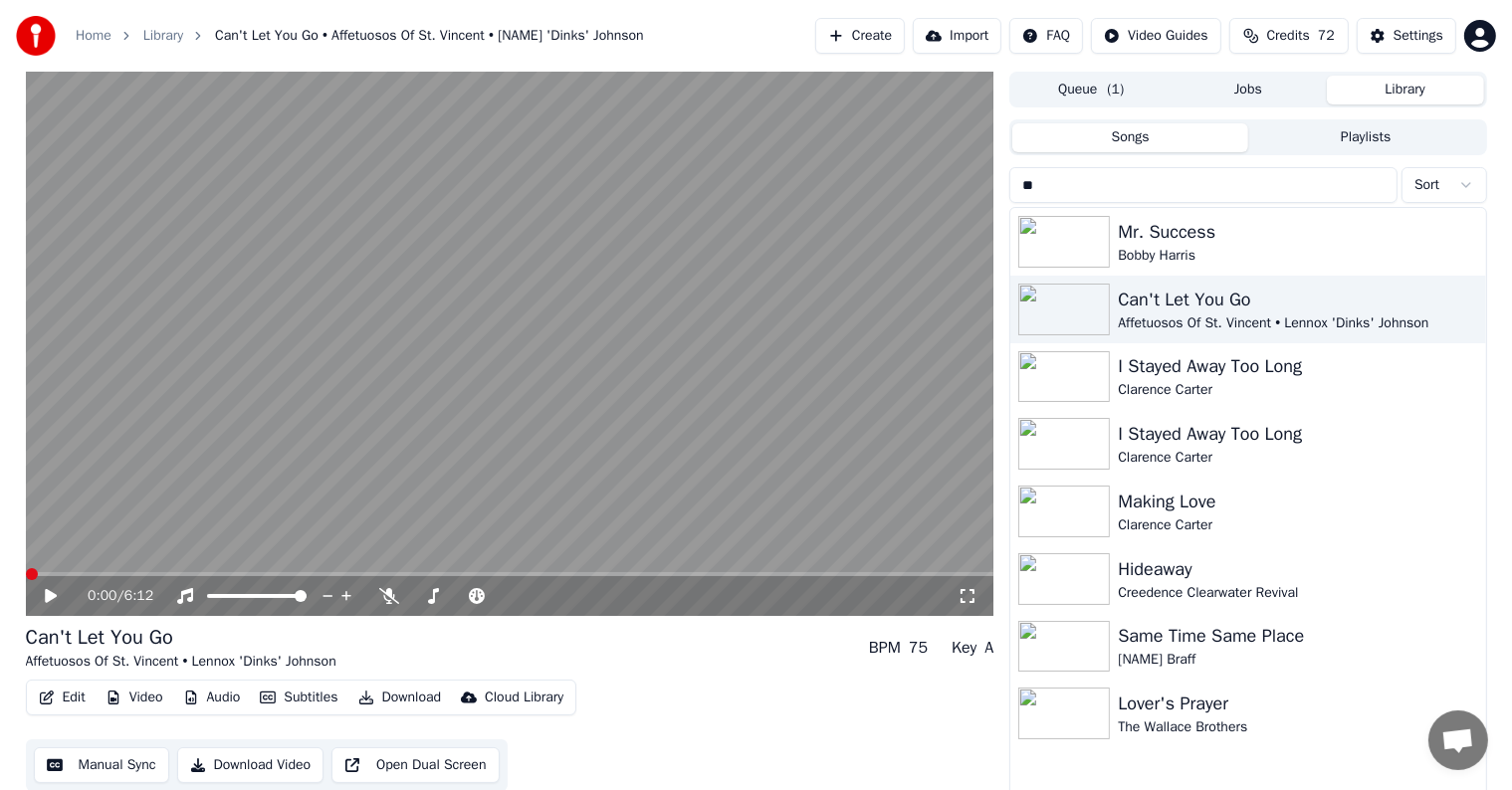 click at bounding box center [32, 574] 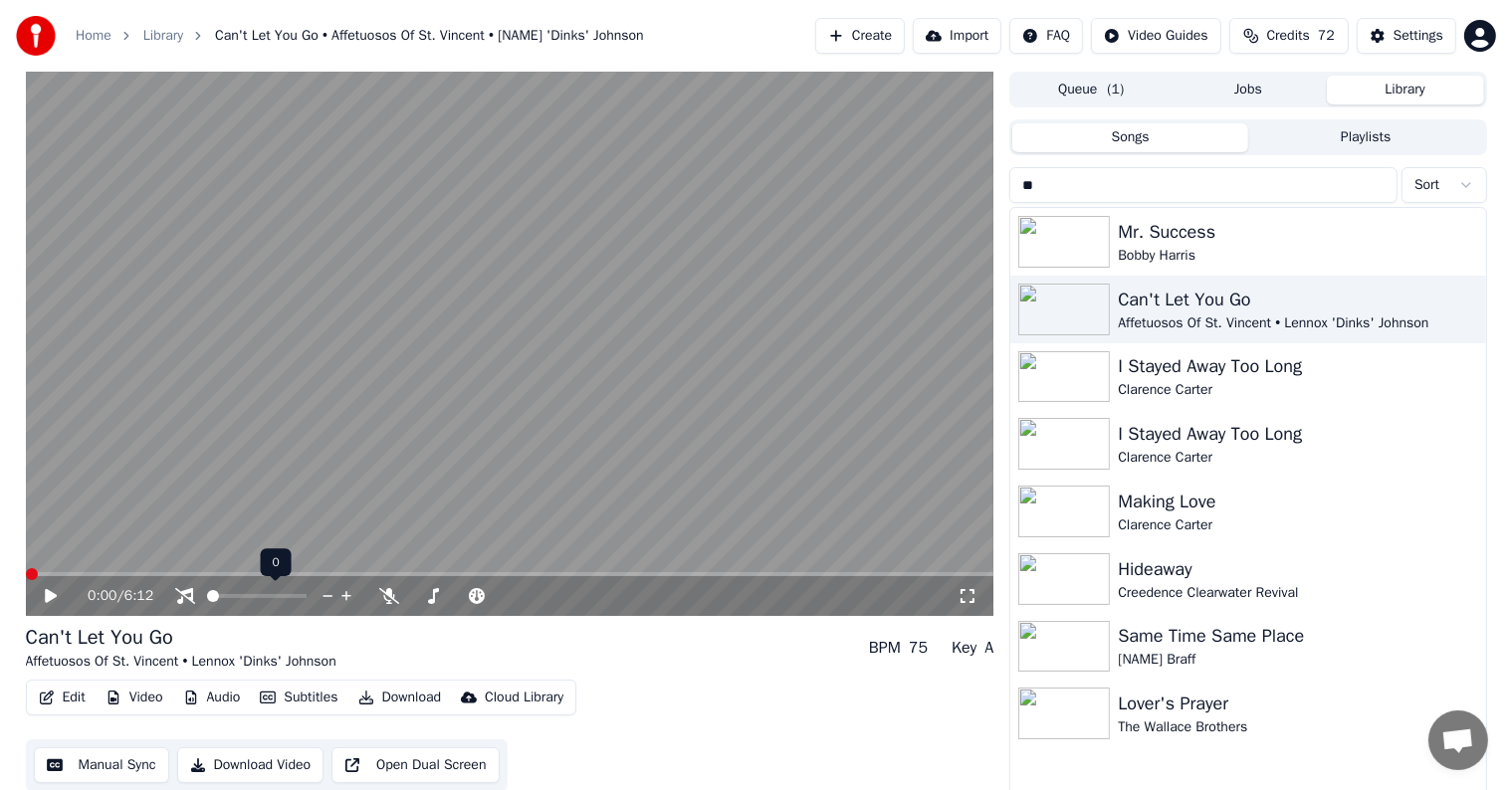 click at bounding box center (213, 596) 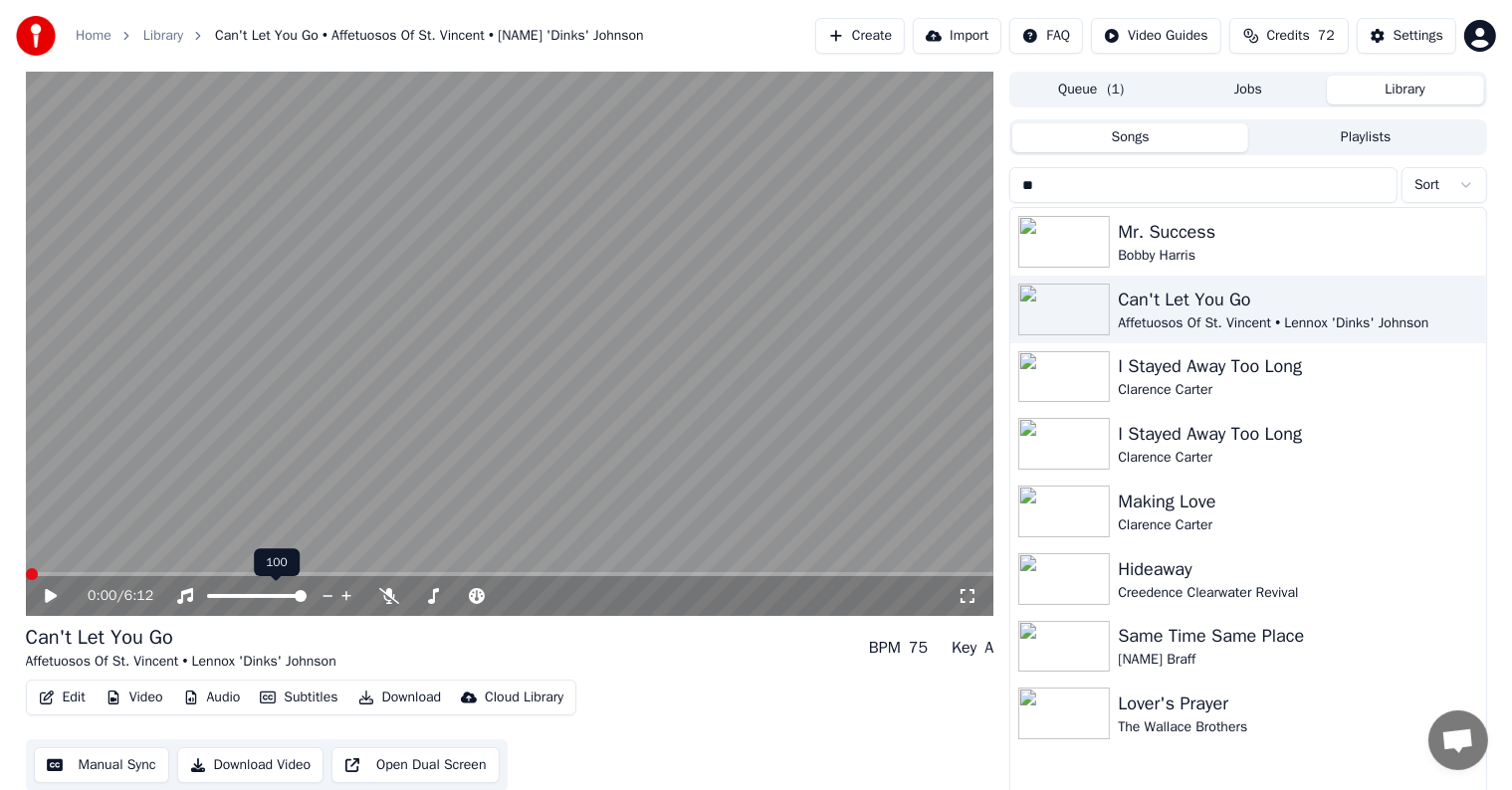 click at bounding box center [301, 596] 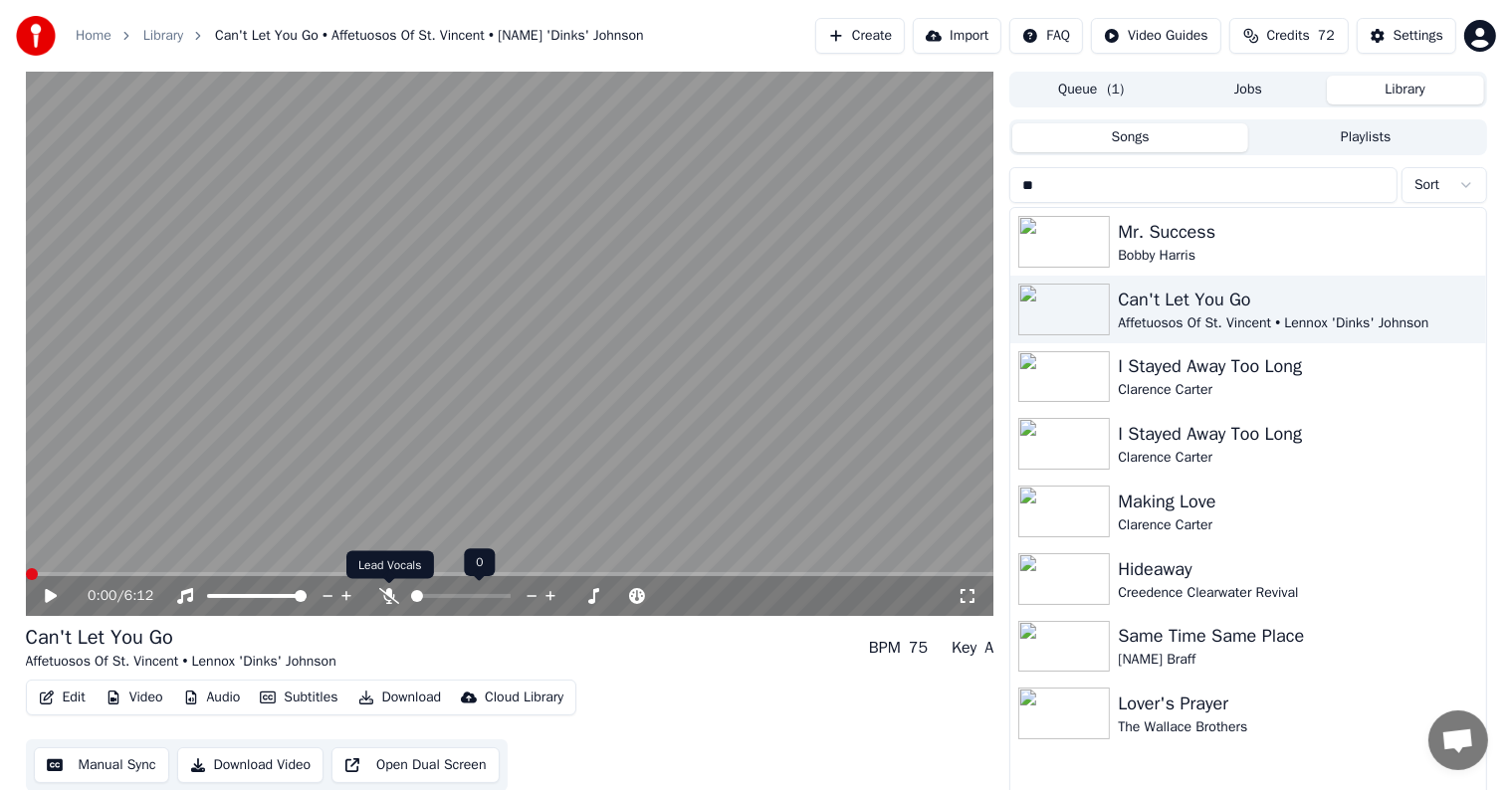 click 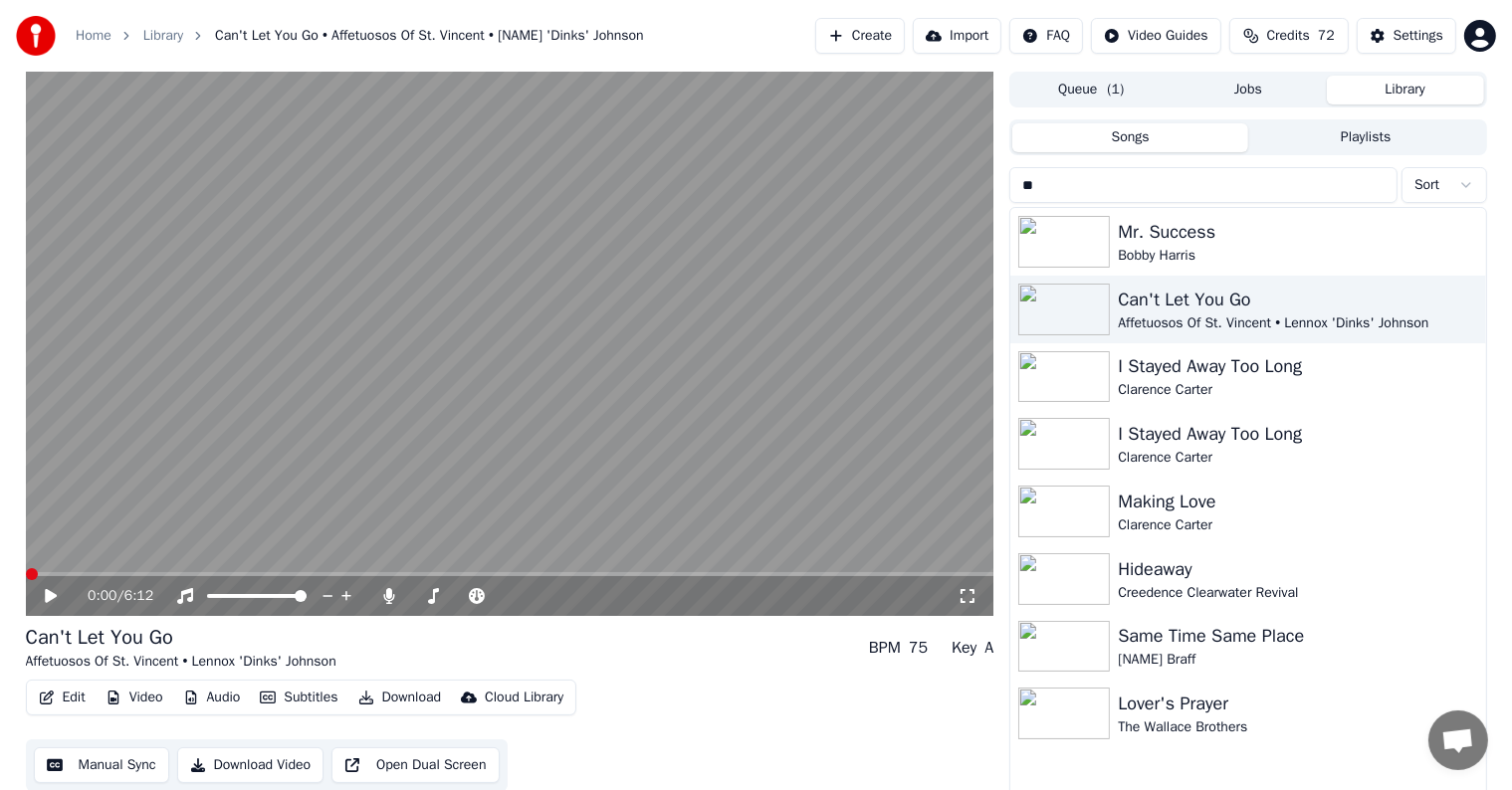 click 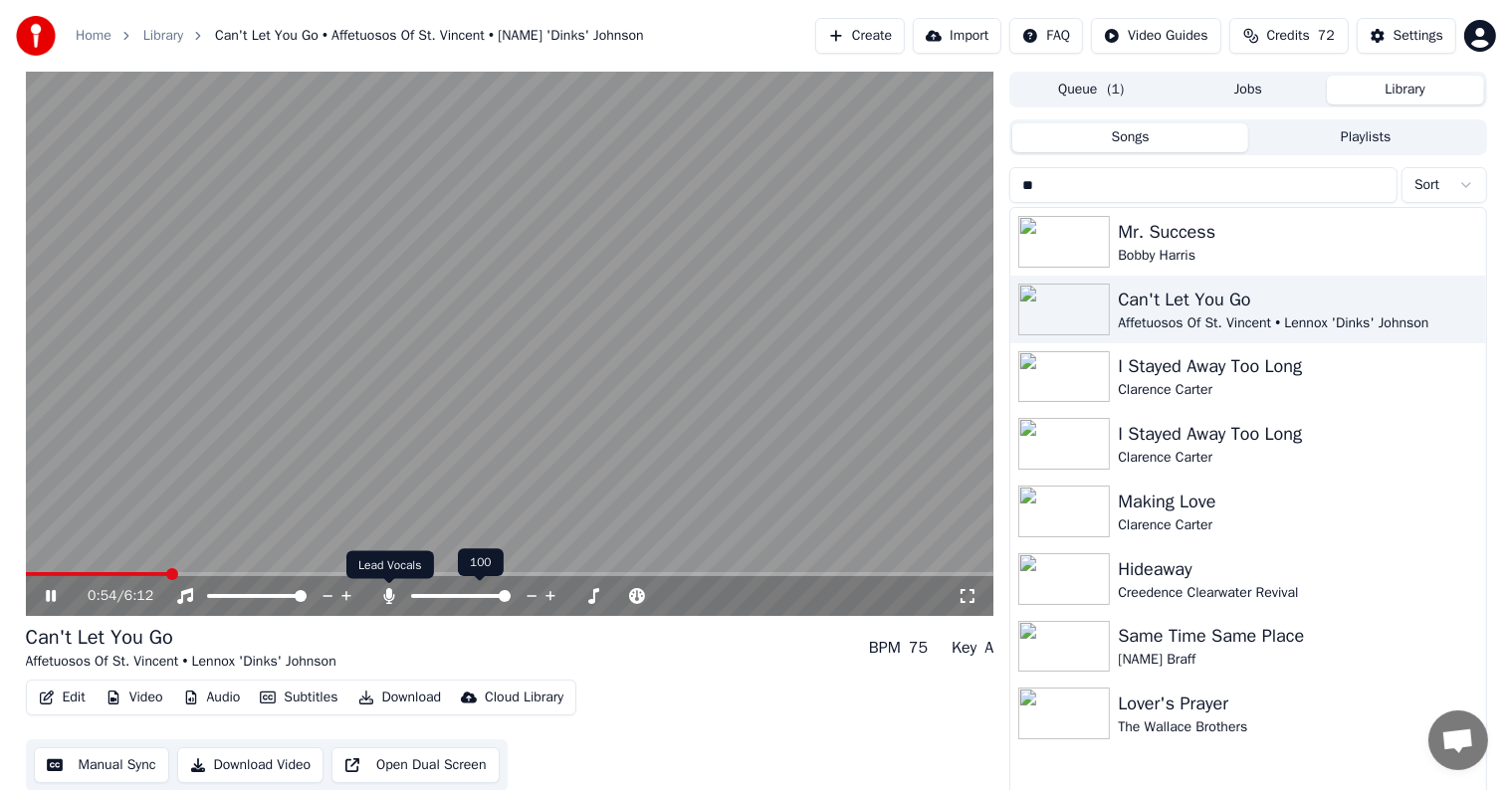 click 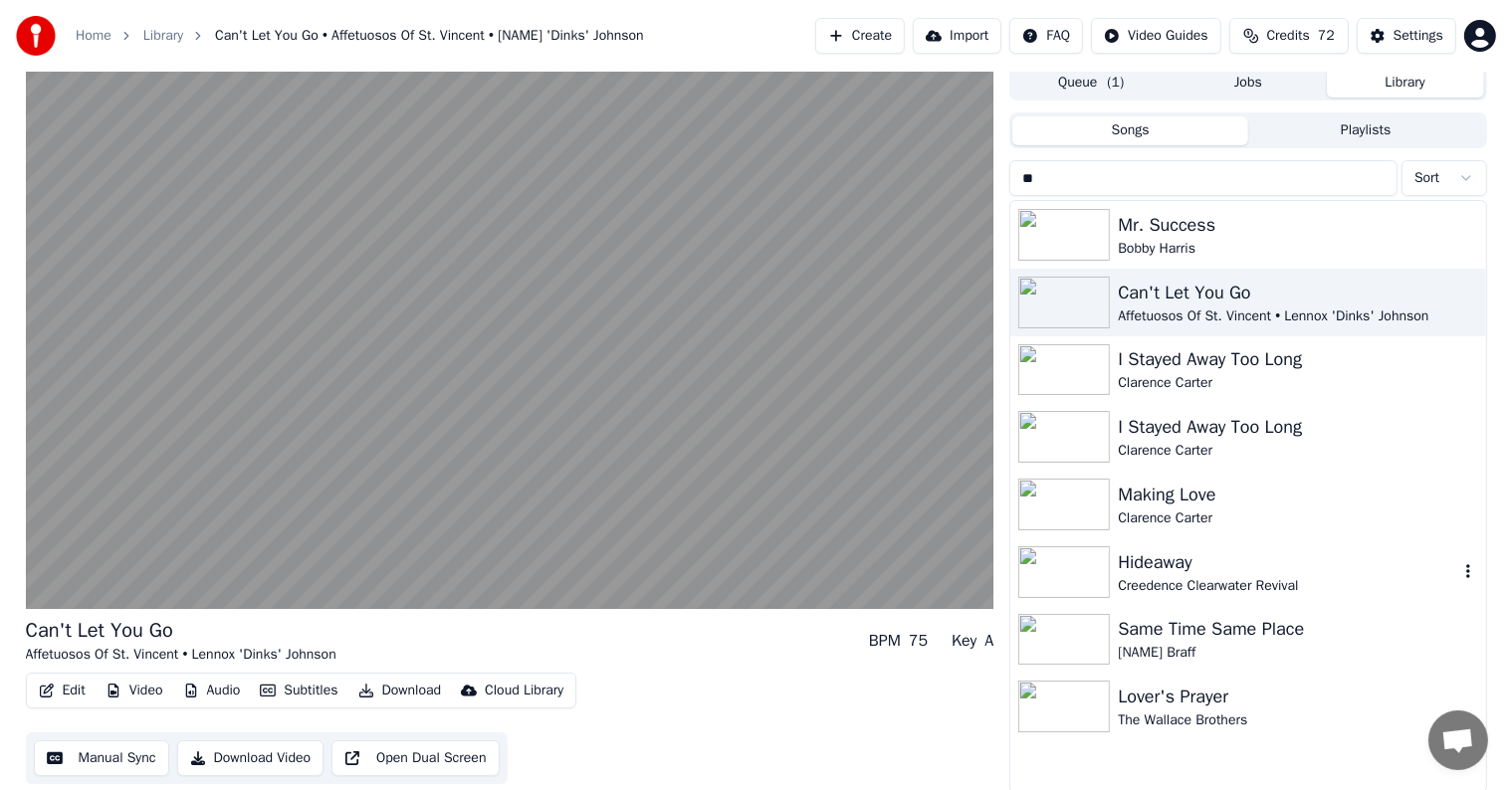scroll, scrollTop: 9, scrollLeft: 0, axis: vertical 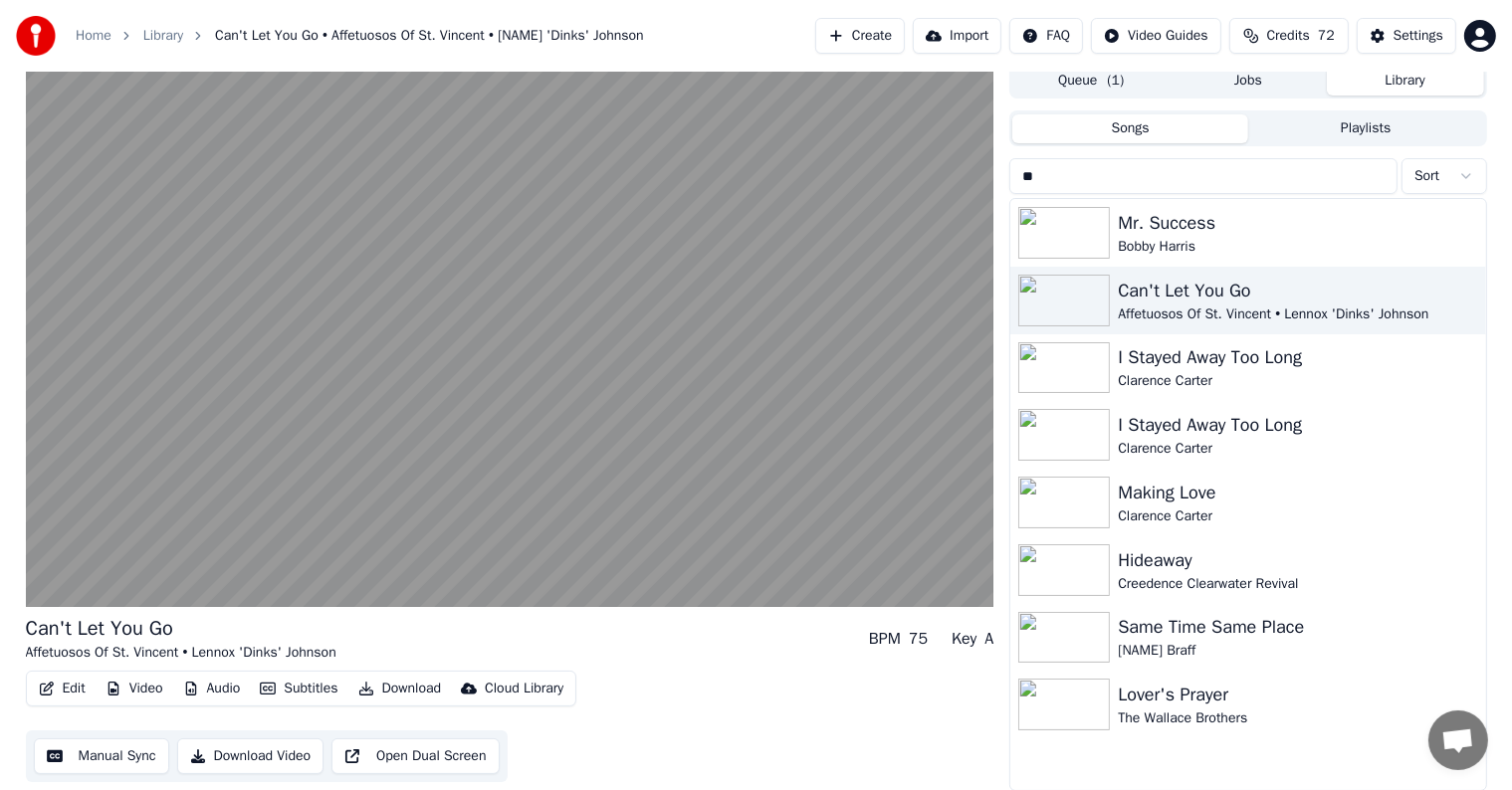 click on "Library" at bounding box center (1405, 81) 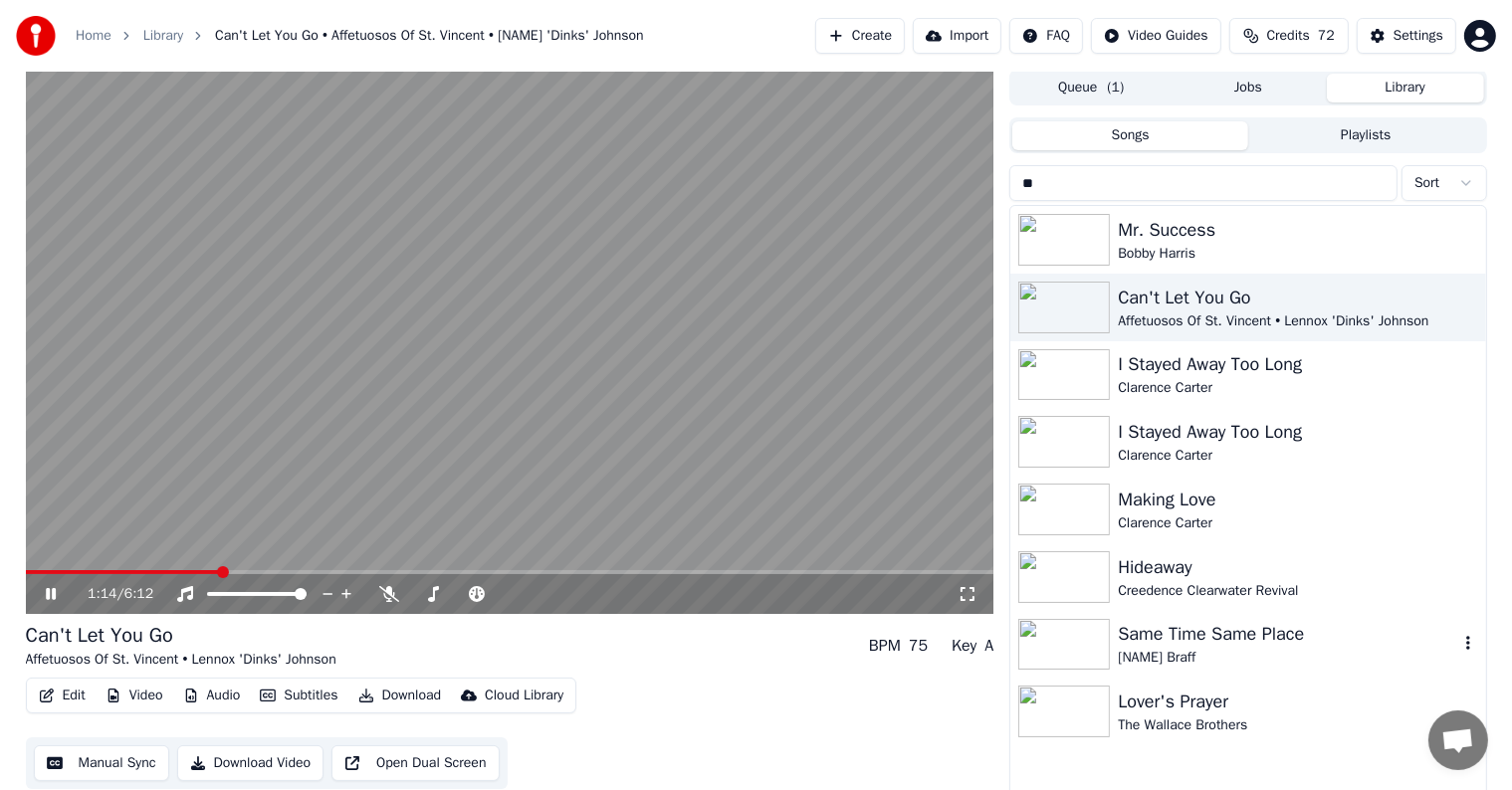 scroll, scrollTop: 0, scrollLeft: 0, axis: both 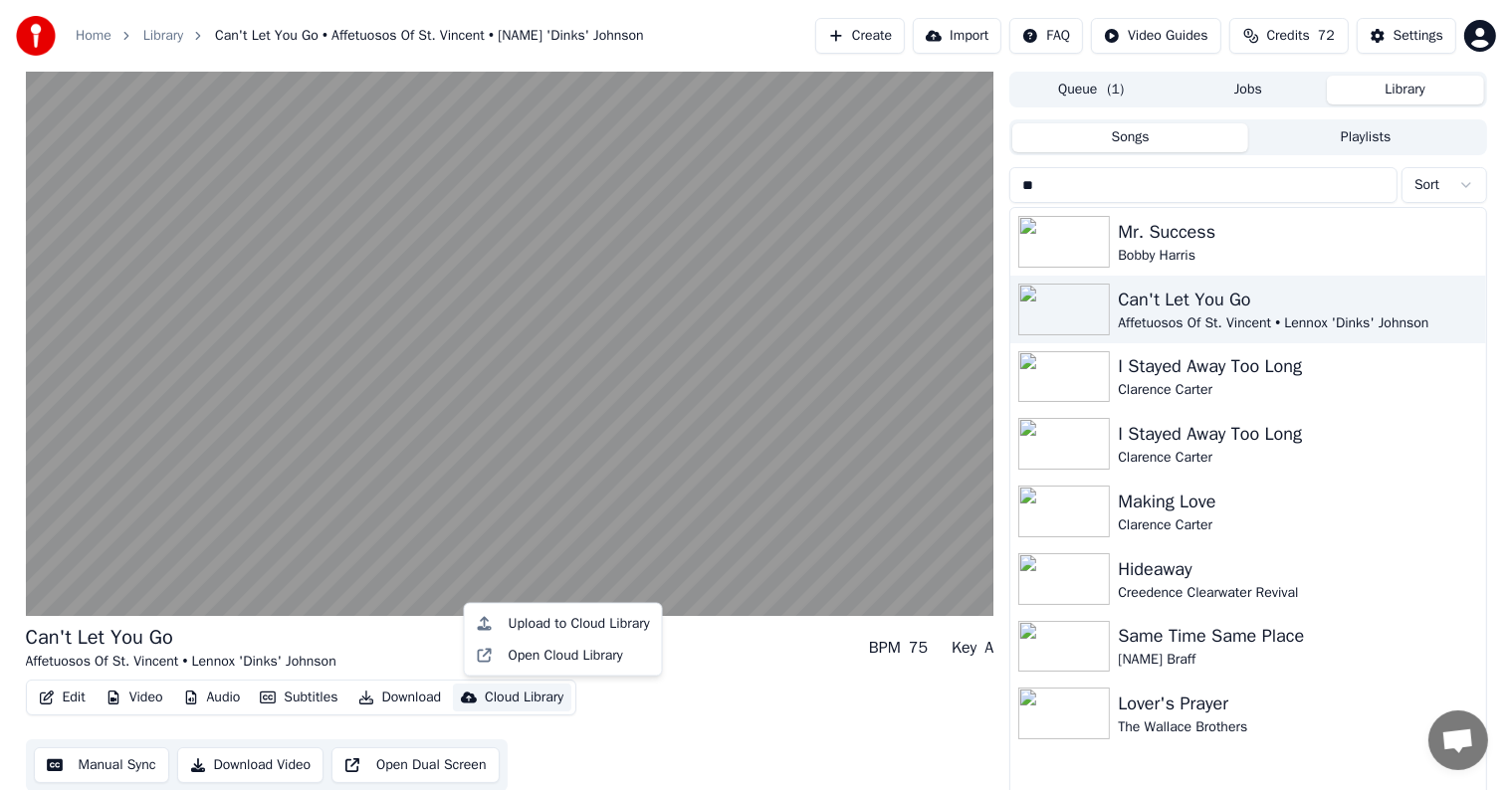 click on "Cloud Library" at bounding box center [524, 697] 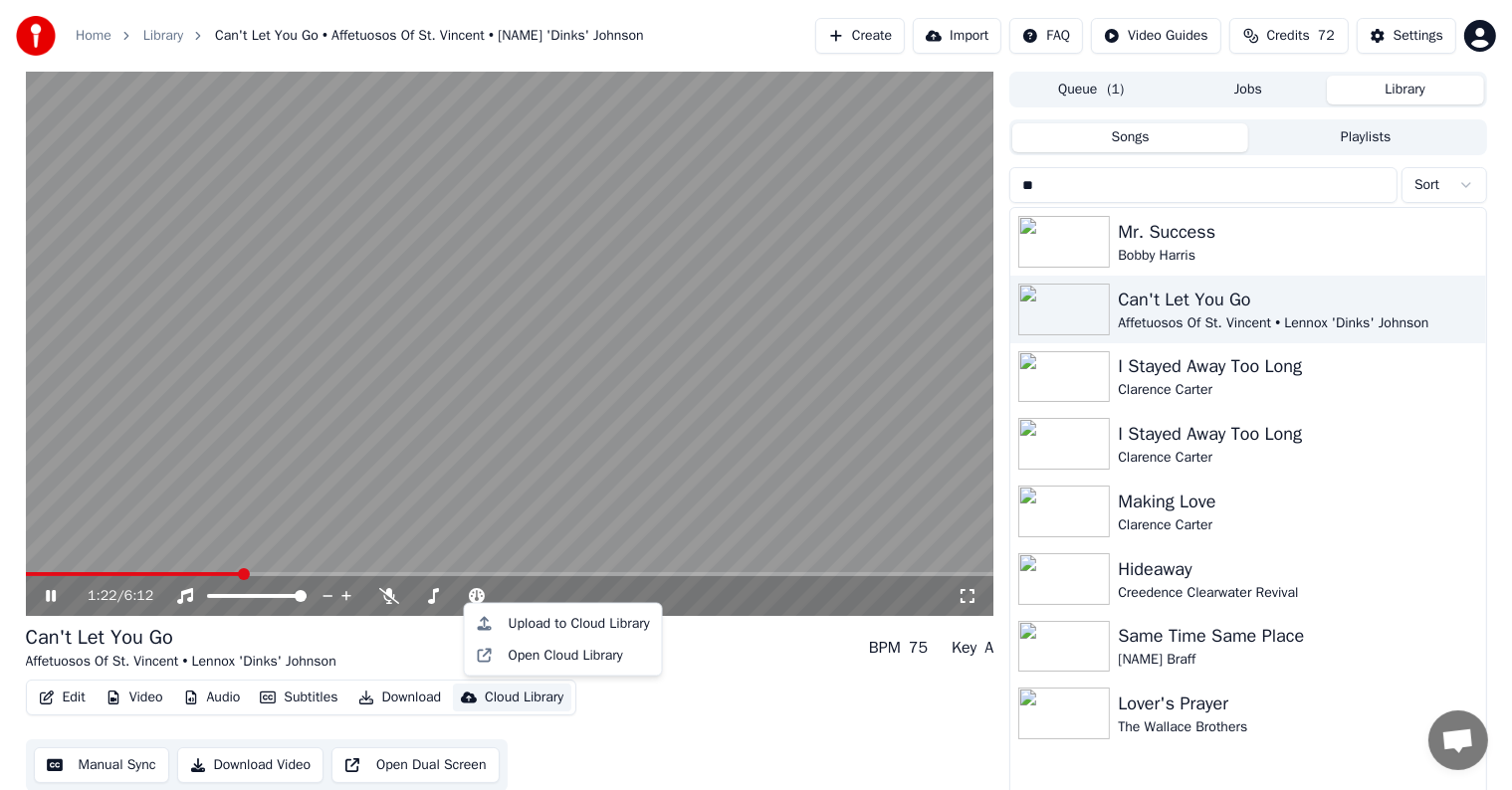 click on "**" at bounding box center [1203, 185] 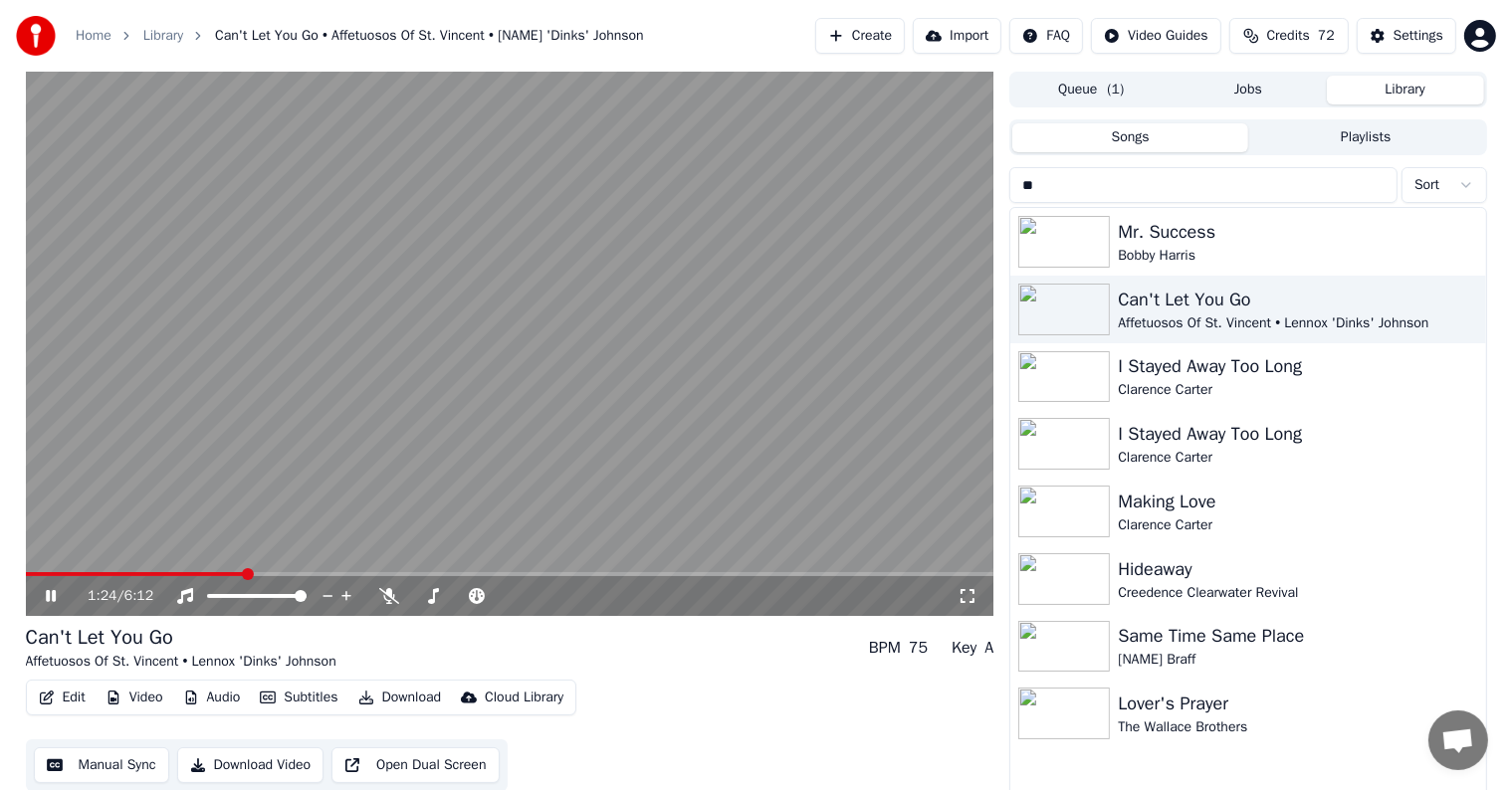 type on "*" 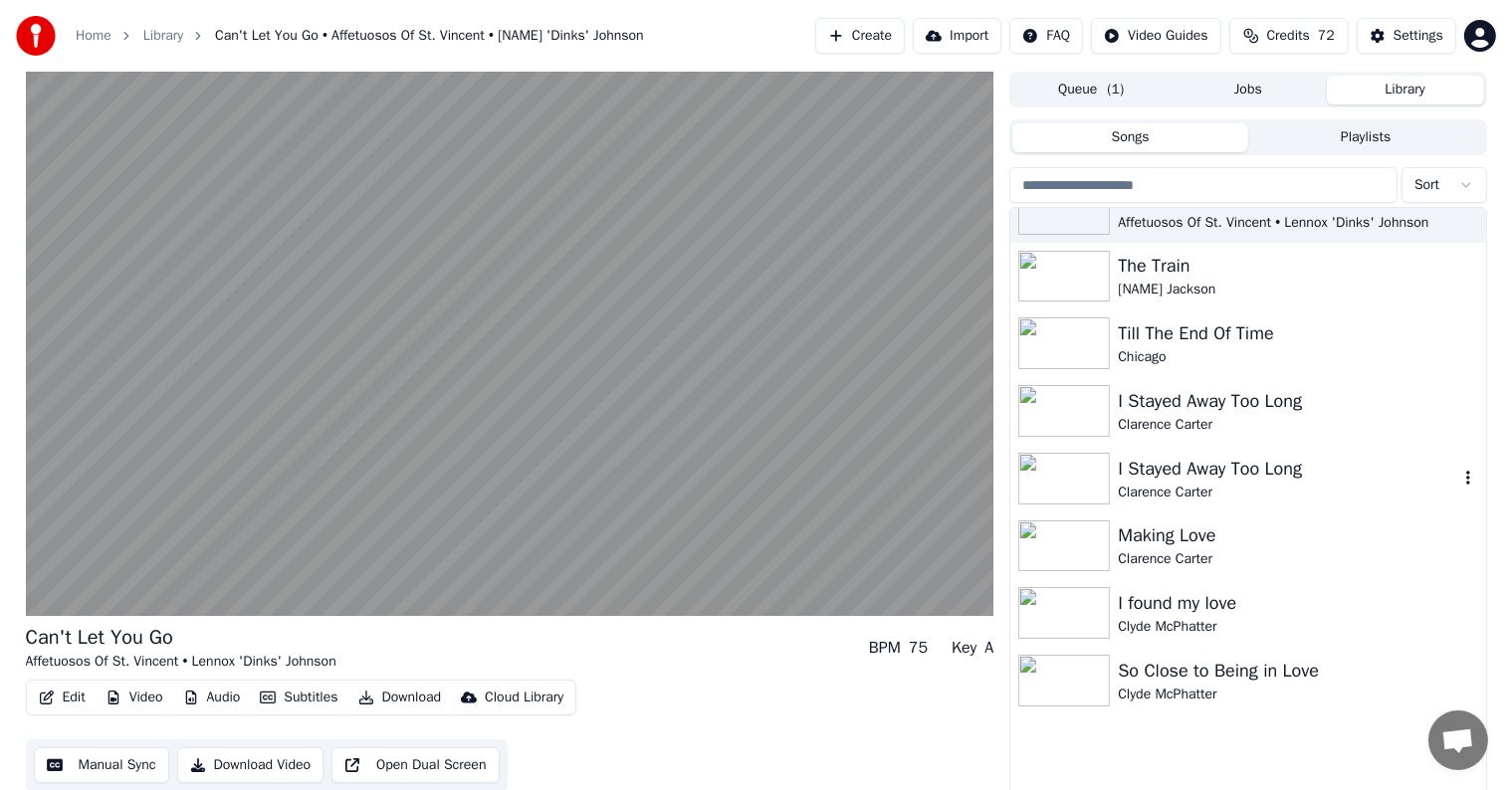 scroll, scrollTop: 2089, scrollLeft: 0, axis: vertical 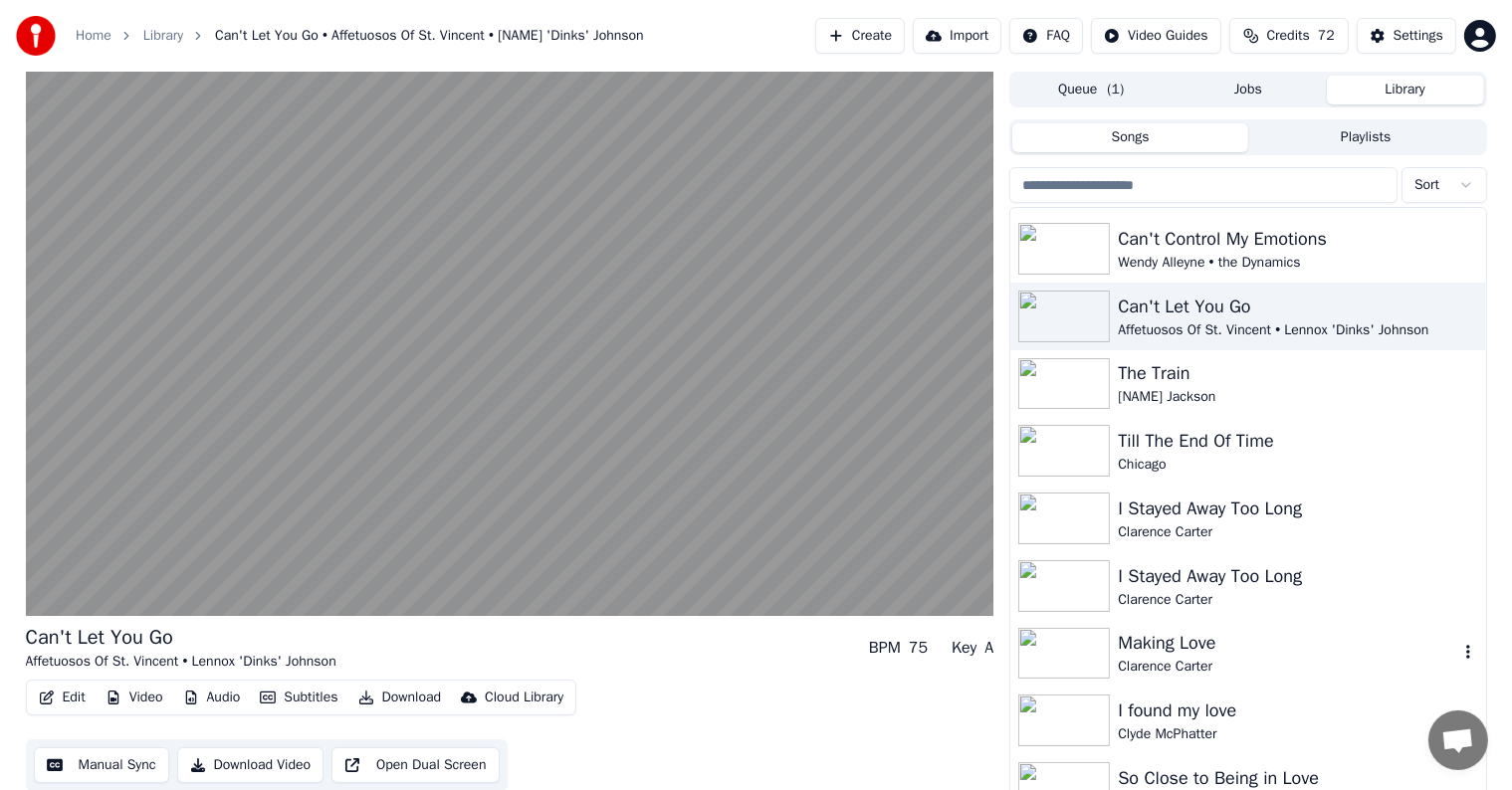 type 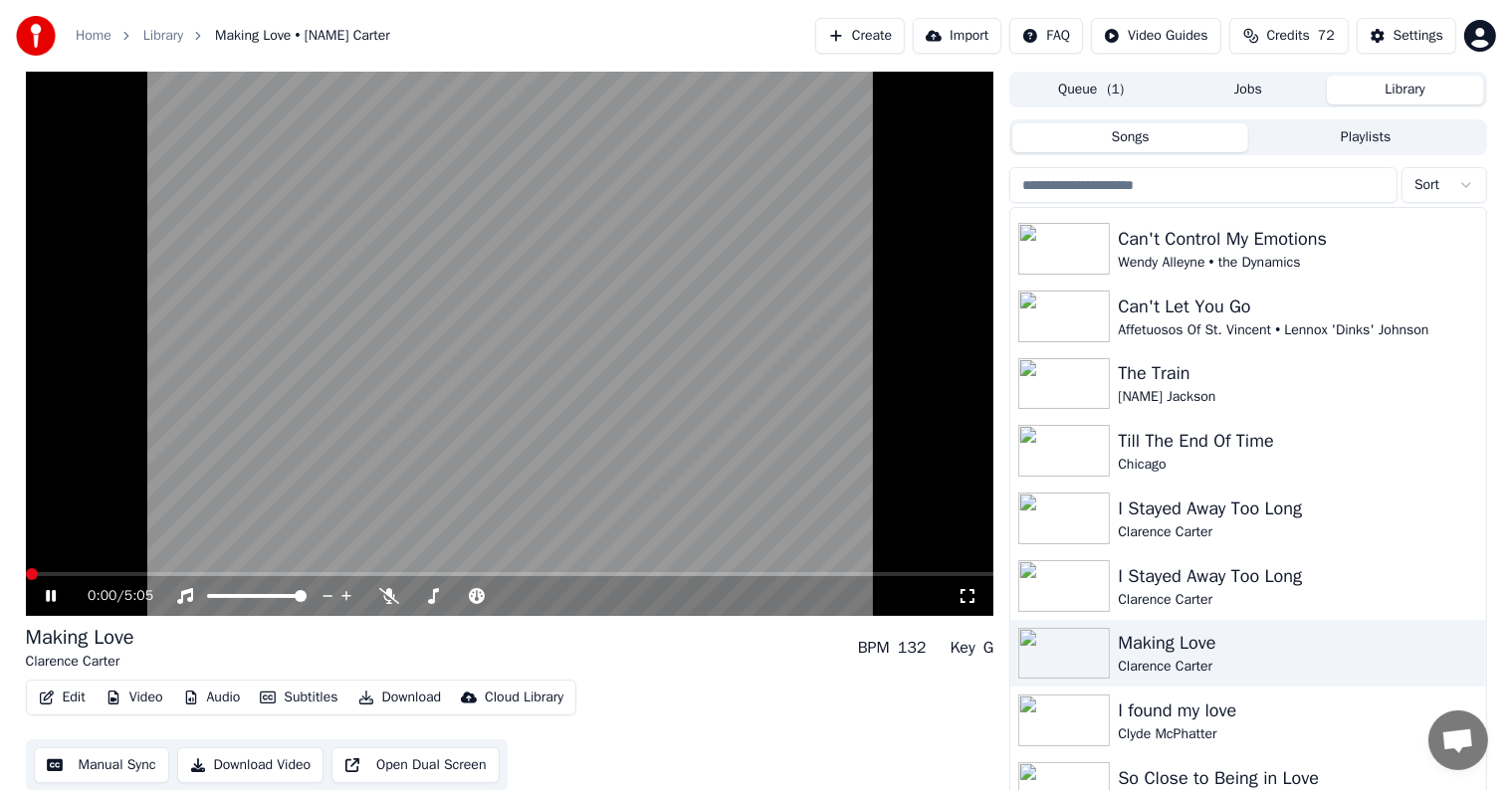 click at bounding box center [32, 574] 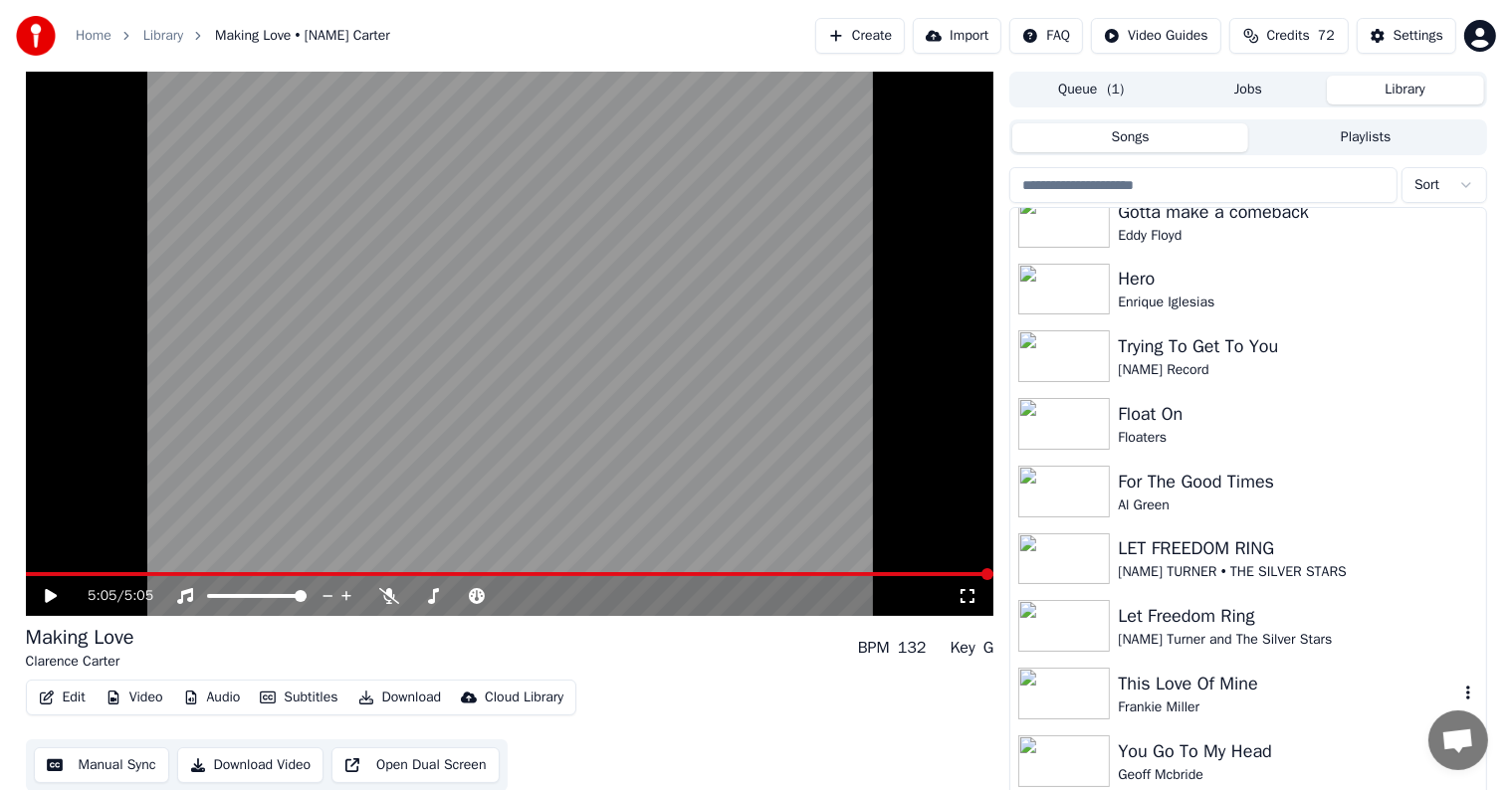 scroll, scrollTop: 4179, scrollLeft: 0, axis: vertical 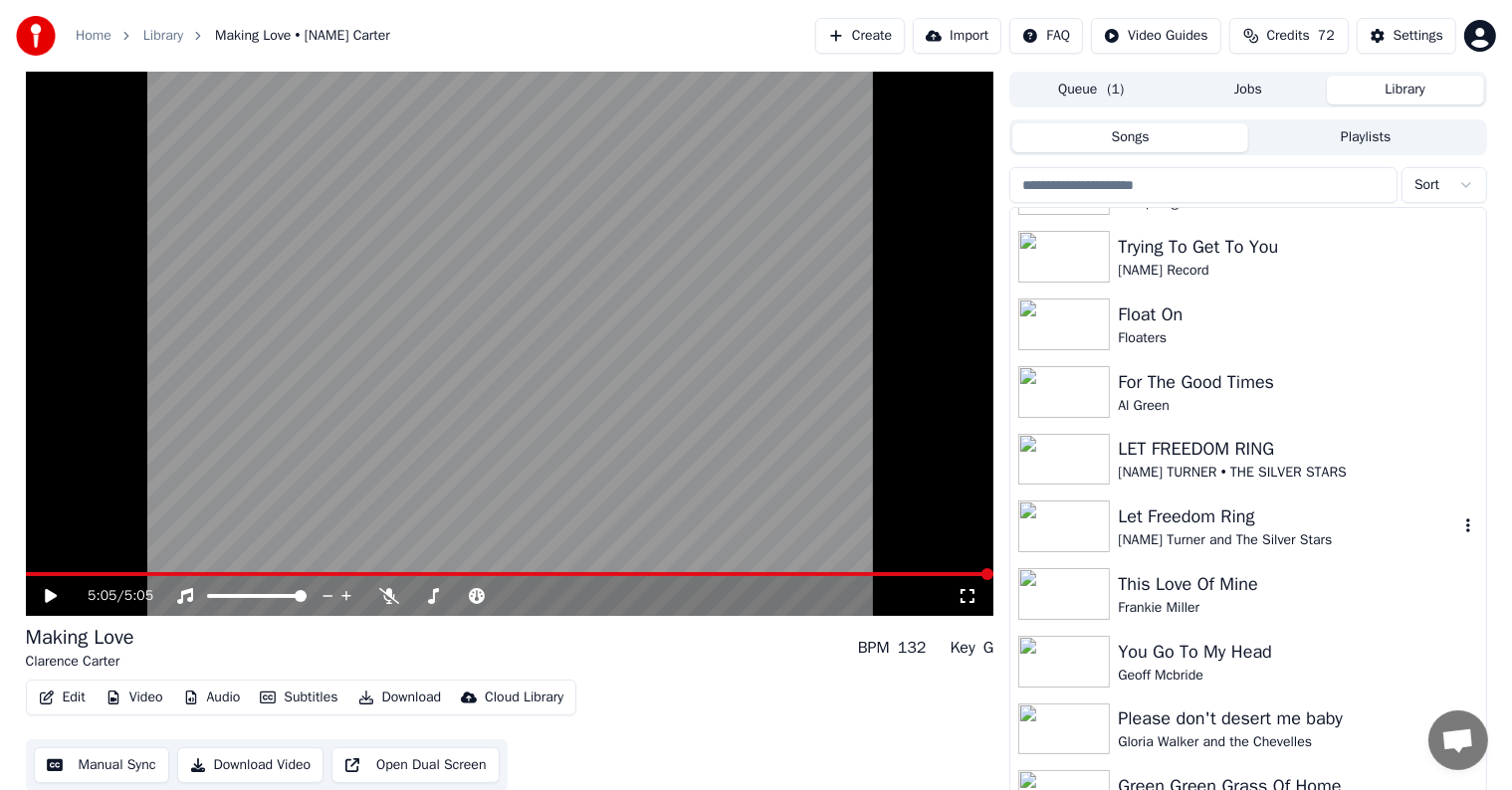 click at bounding box center (1068, 526) 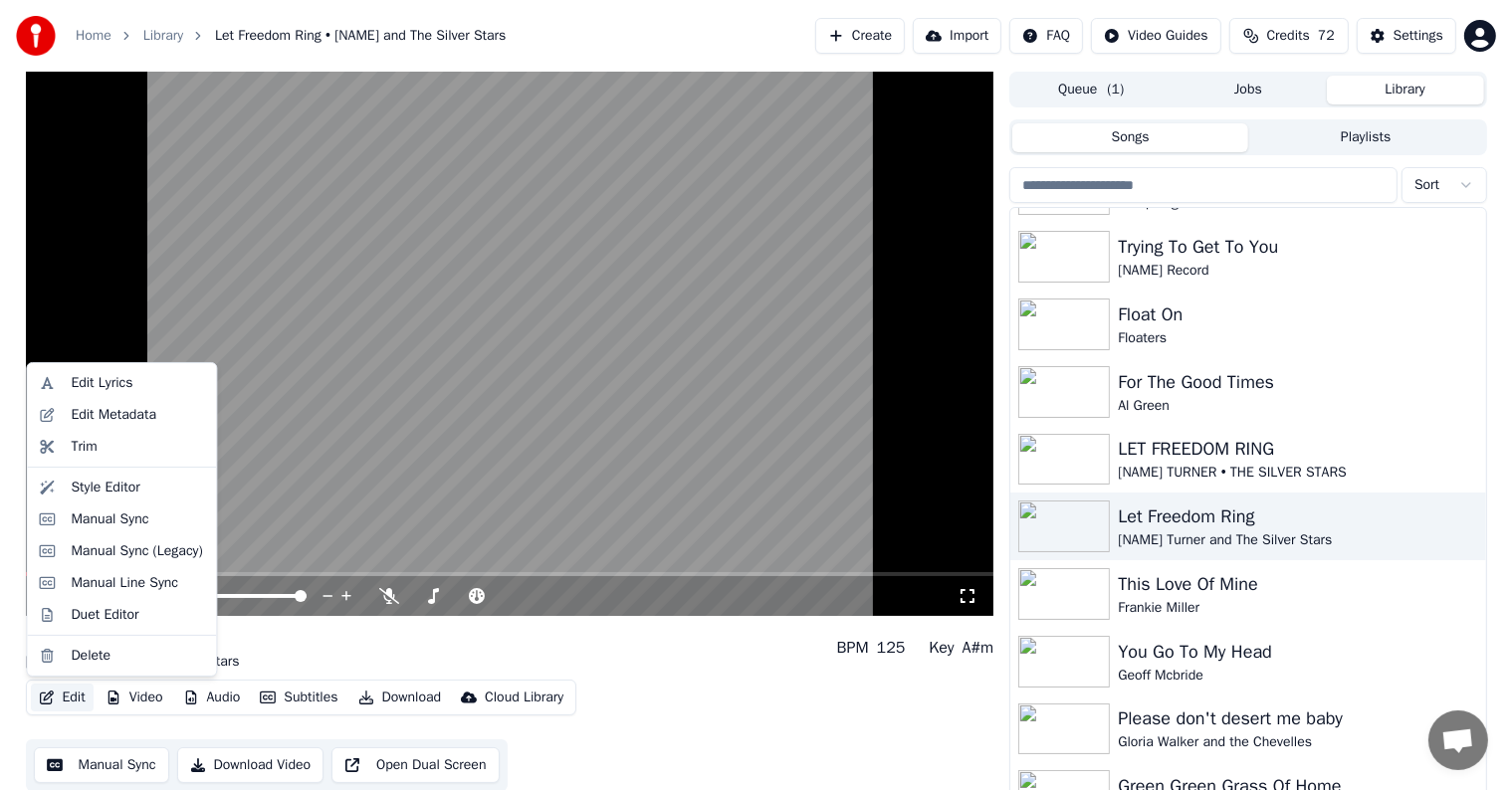 click on "Edit" at bounding box center (62, 697) 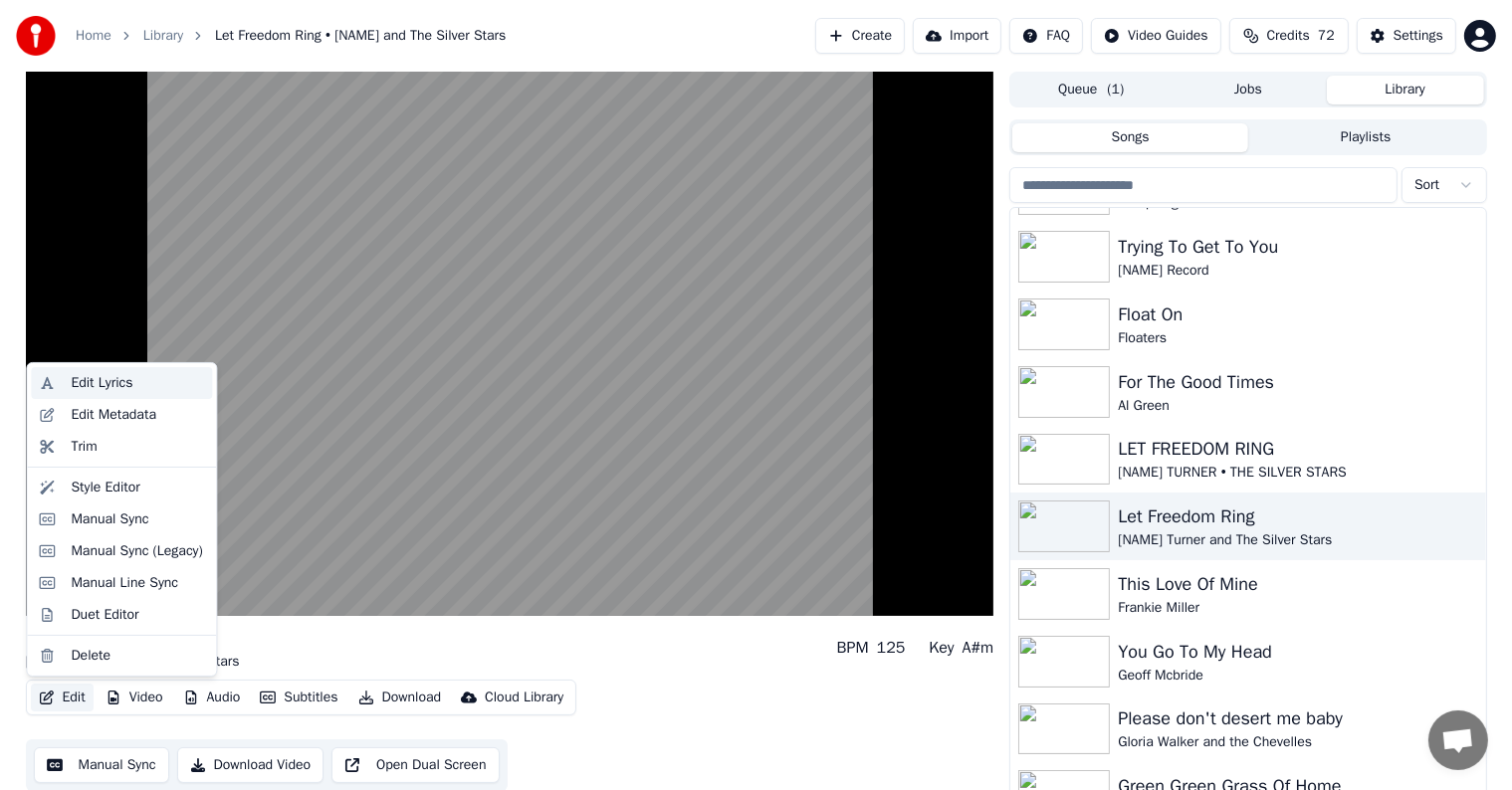 click on "Edit Lyrics" at bounding box center [102, 383] 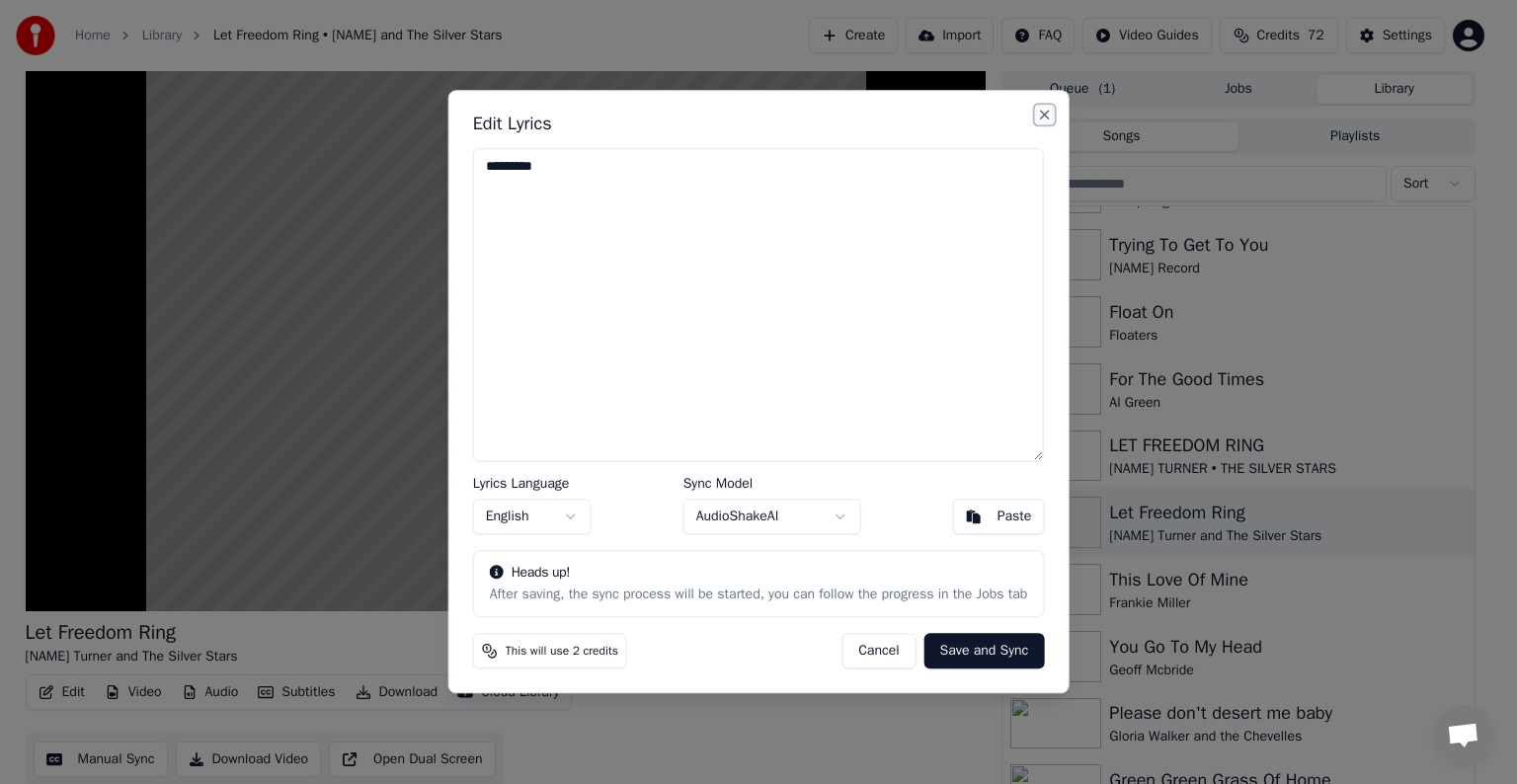 click on "Close" at bounding box center (1044, 115) 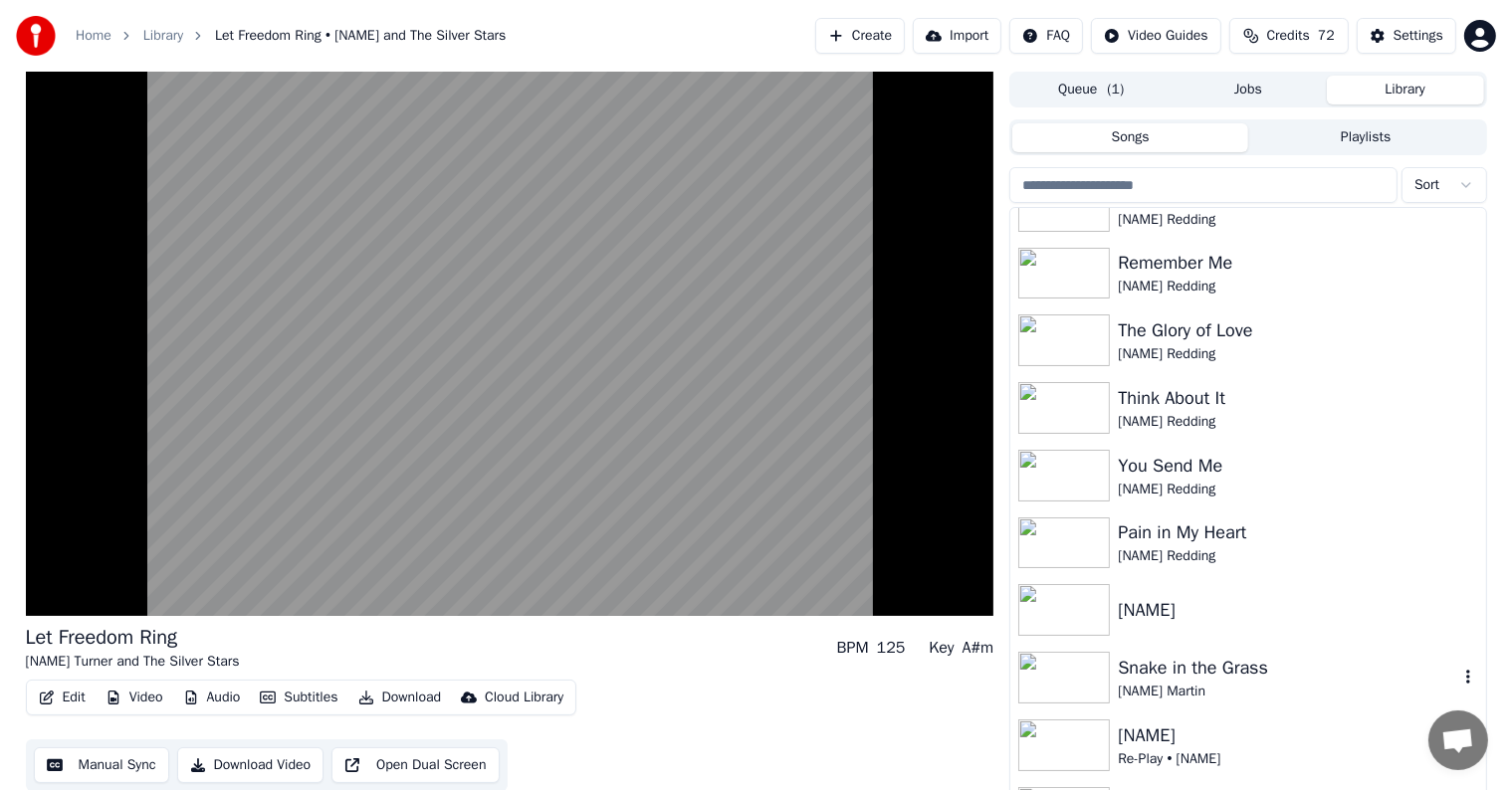 scroll, scrollTop: 10149, scrollLeft: 0, axis: vertical 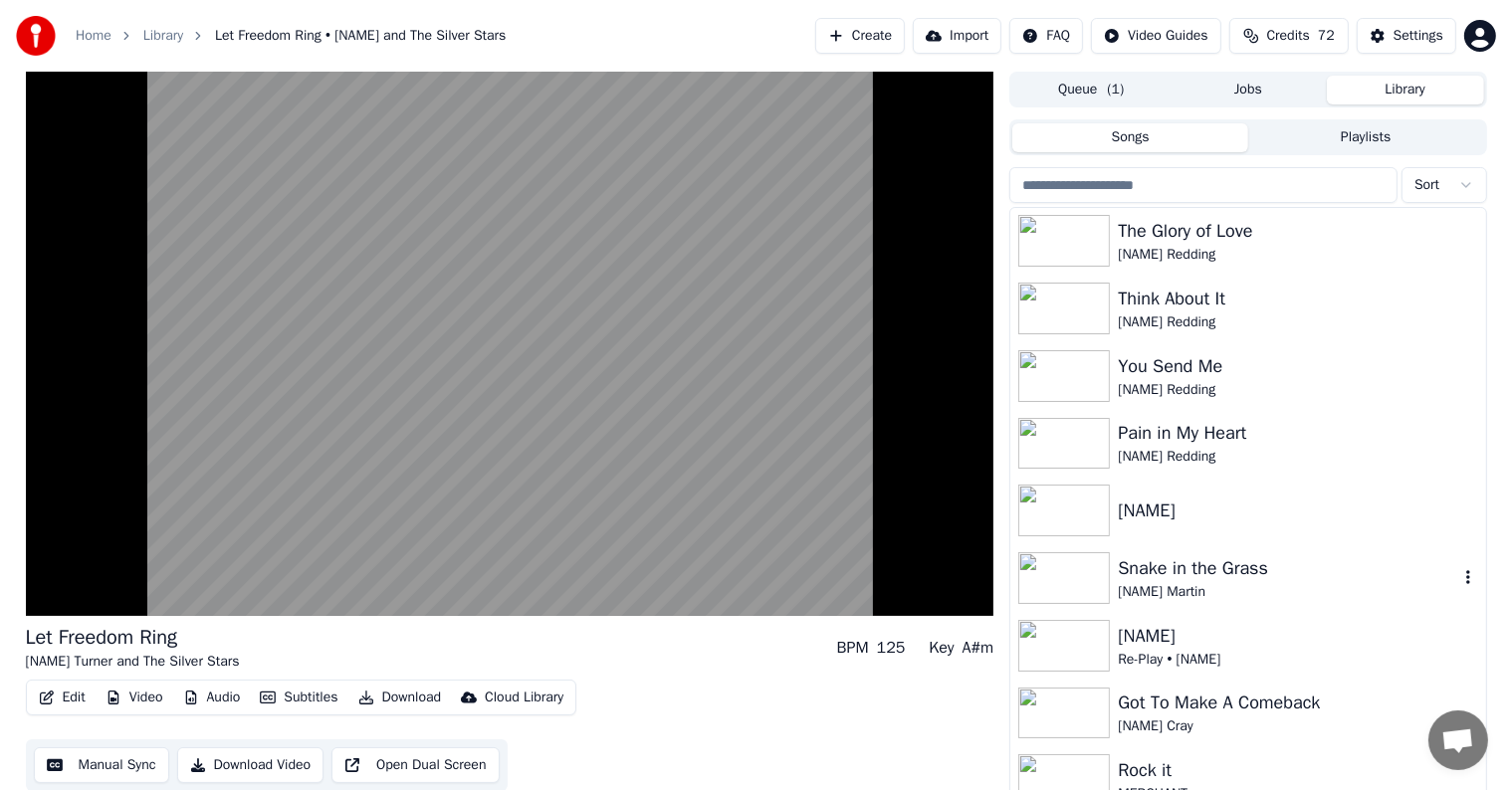 click on "Snake in the Grass" at bounding box center [1287, 568] 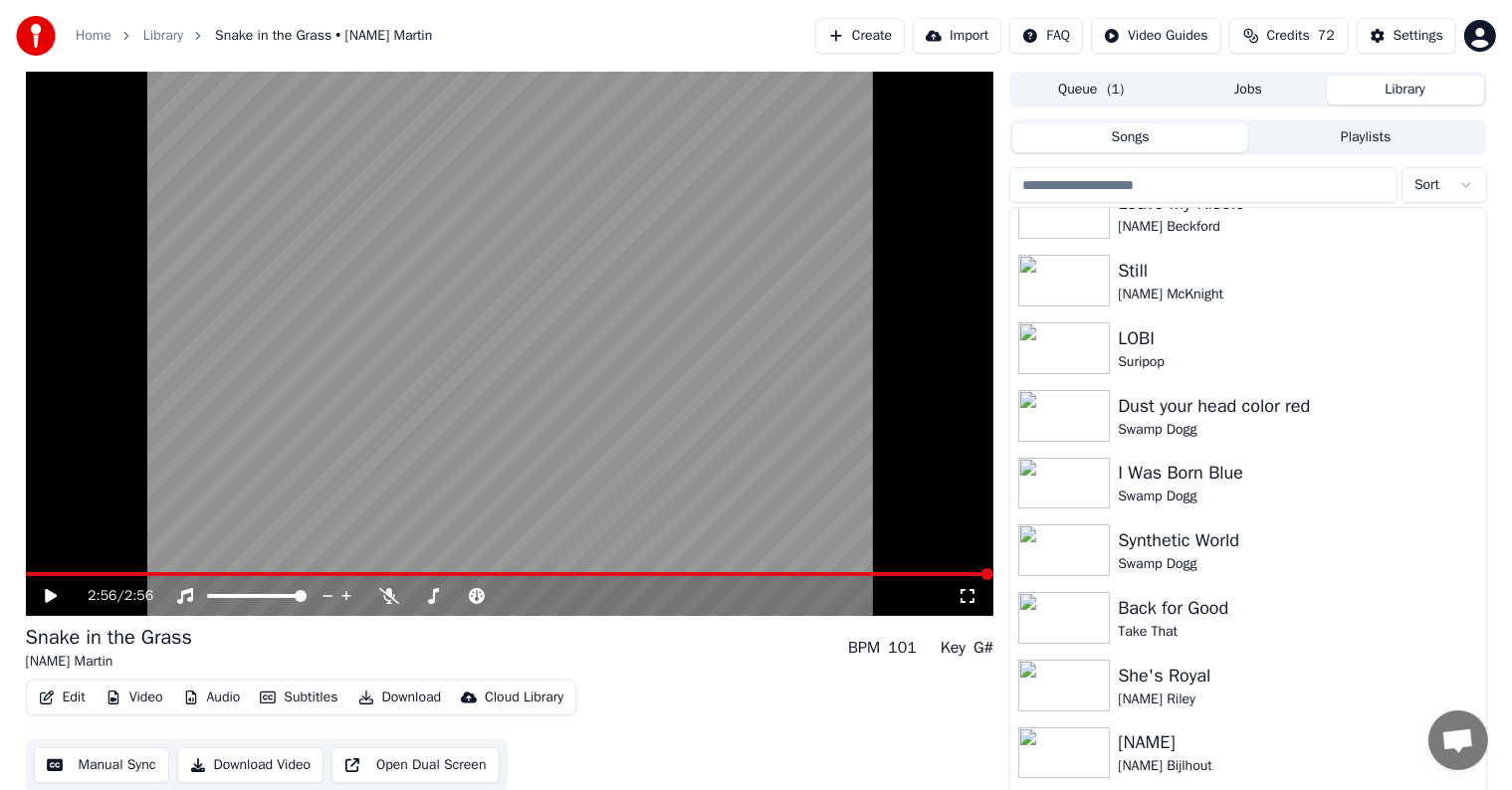 scroll, scrollTop: 12238, scrollLeft: 0, axis: vertical 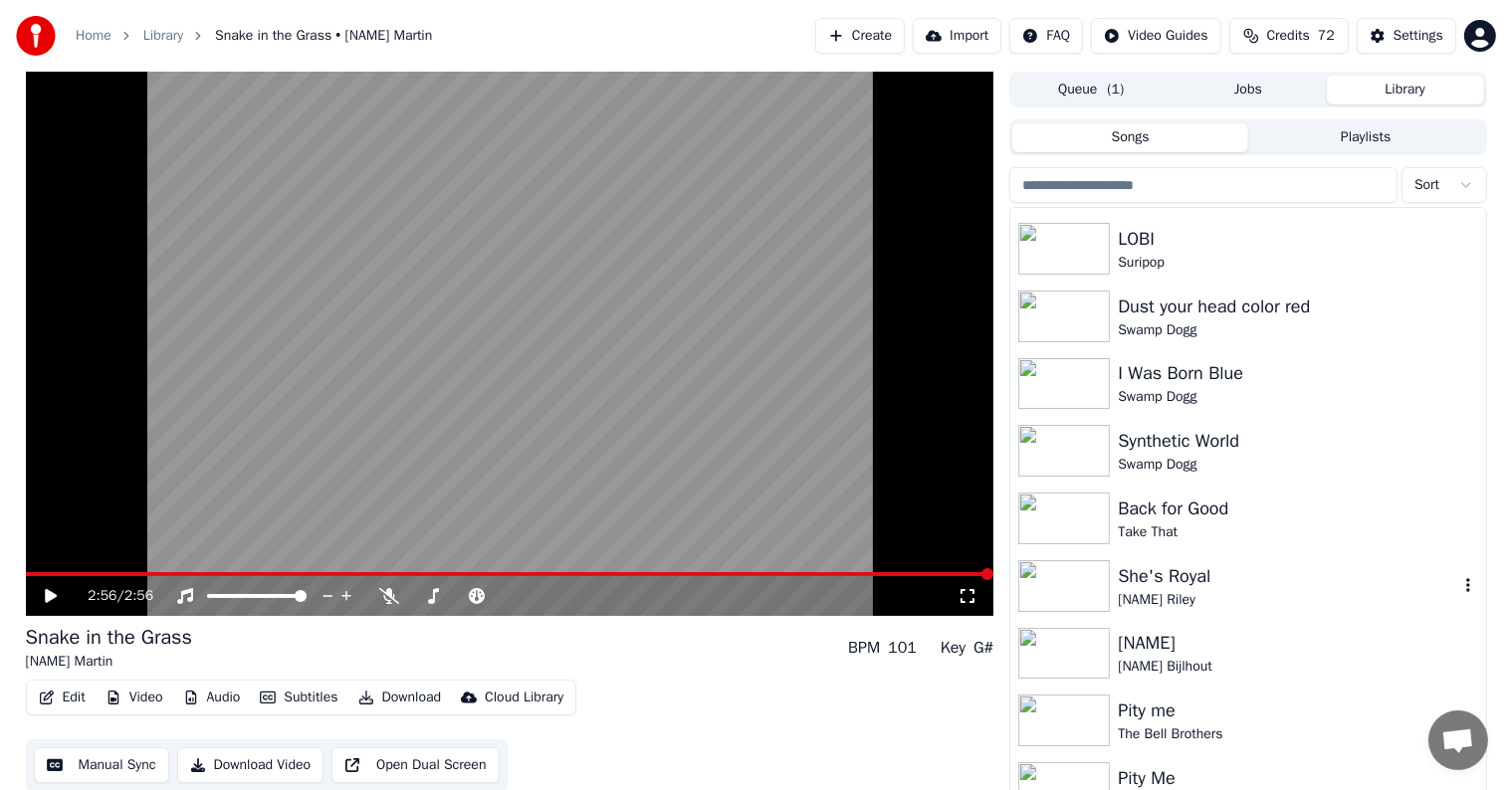 click at bounding box center (1064, 586) 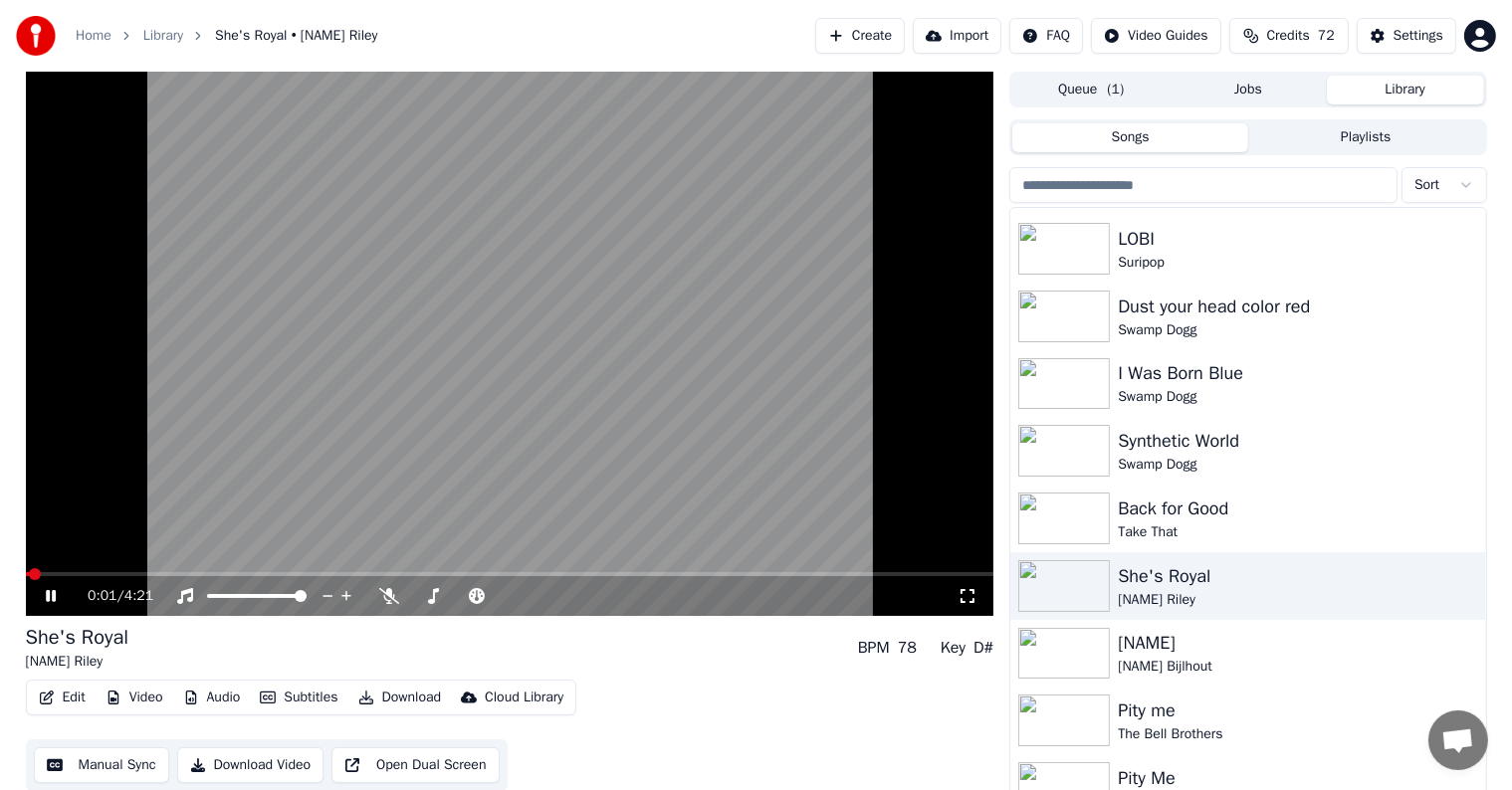click at bounding box center (28, 574) 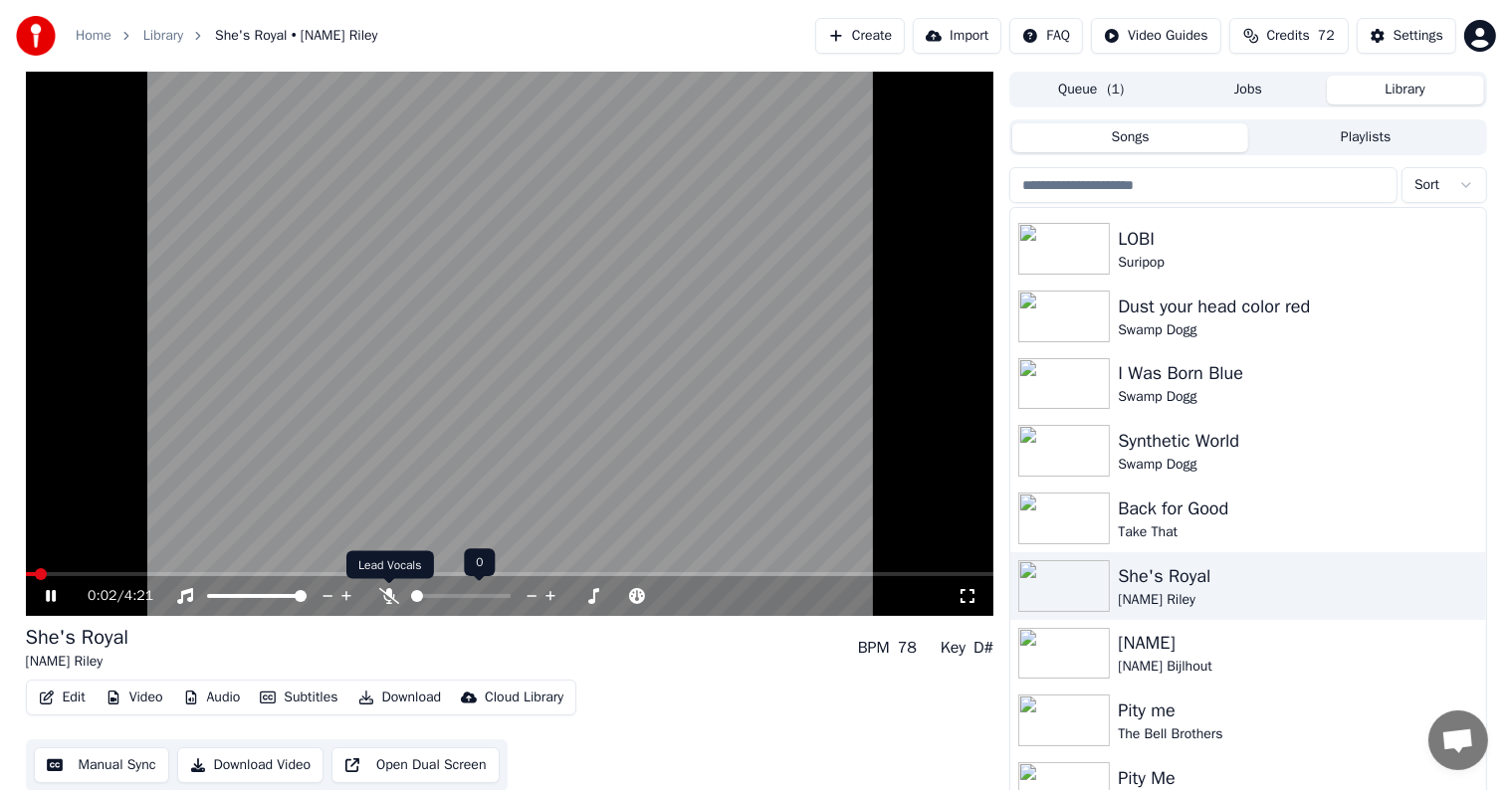 click 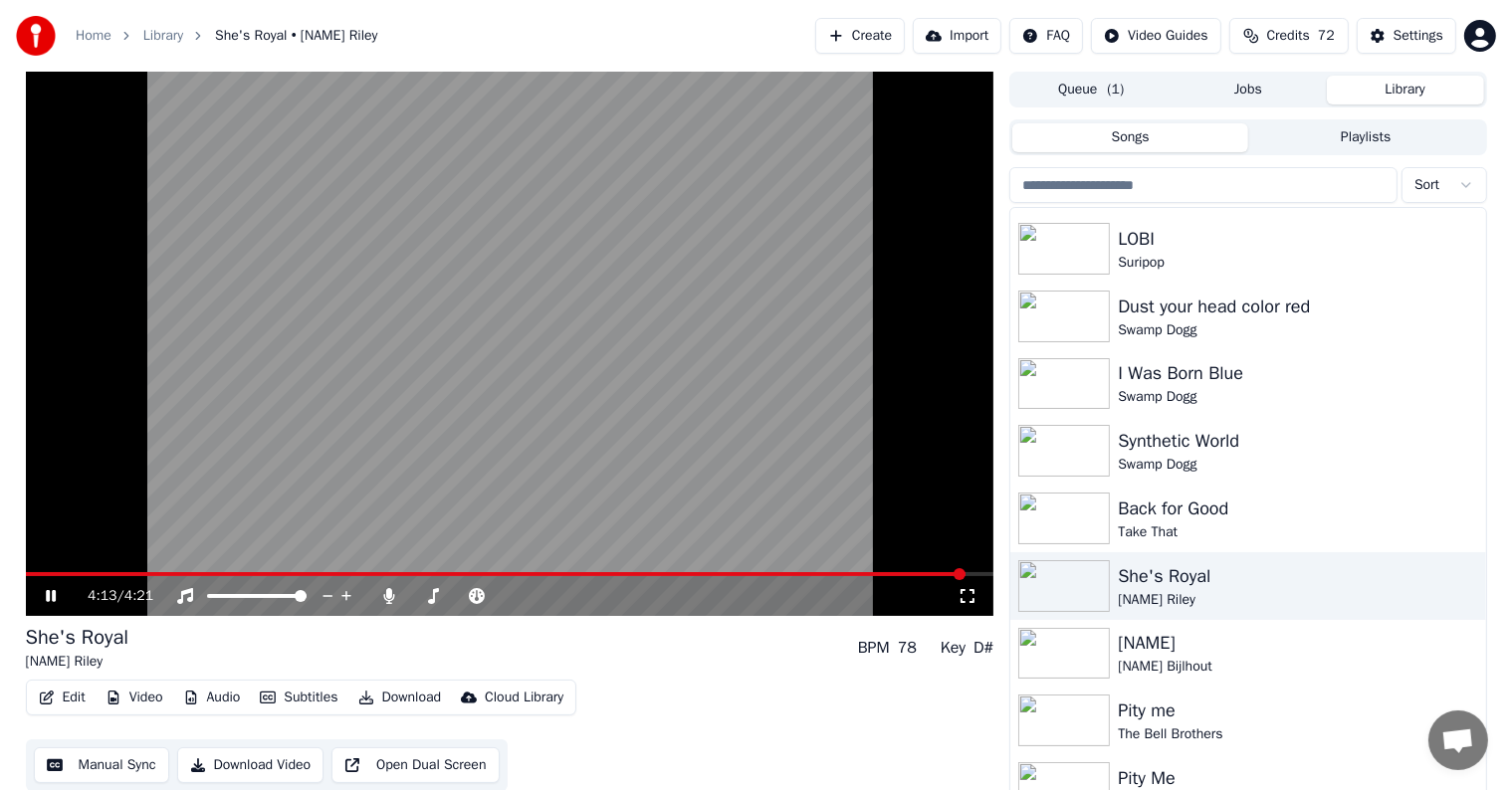 click 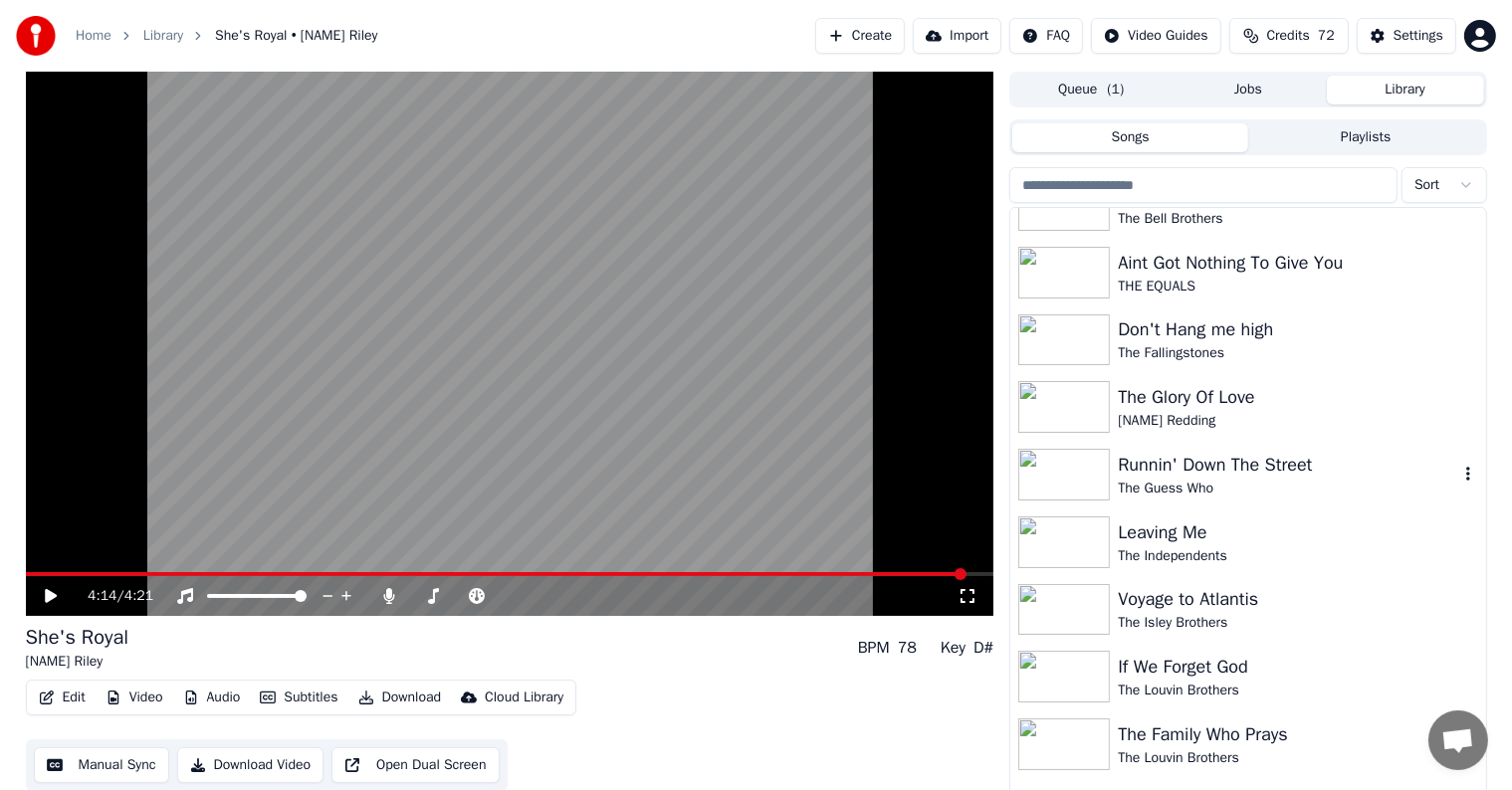 scroll, scrollTop: 12835, scrollLeft: 0, axis: vertical 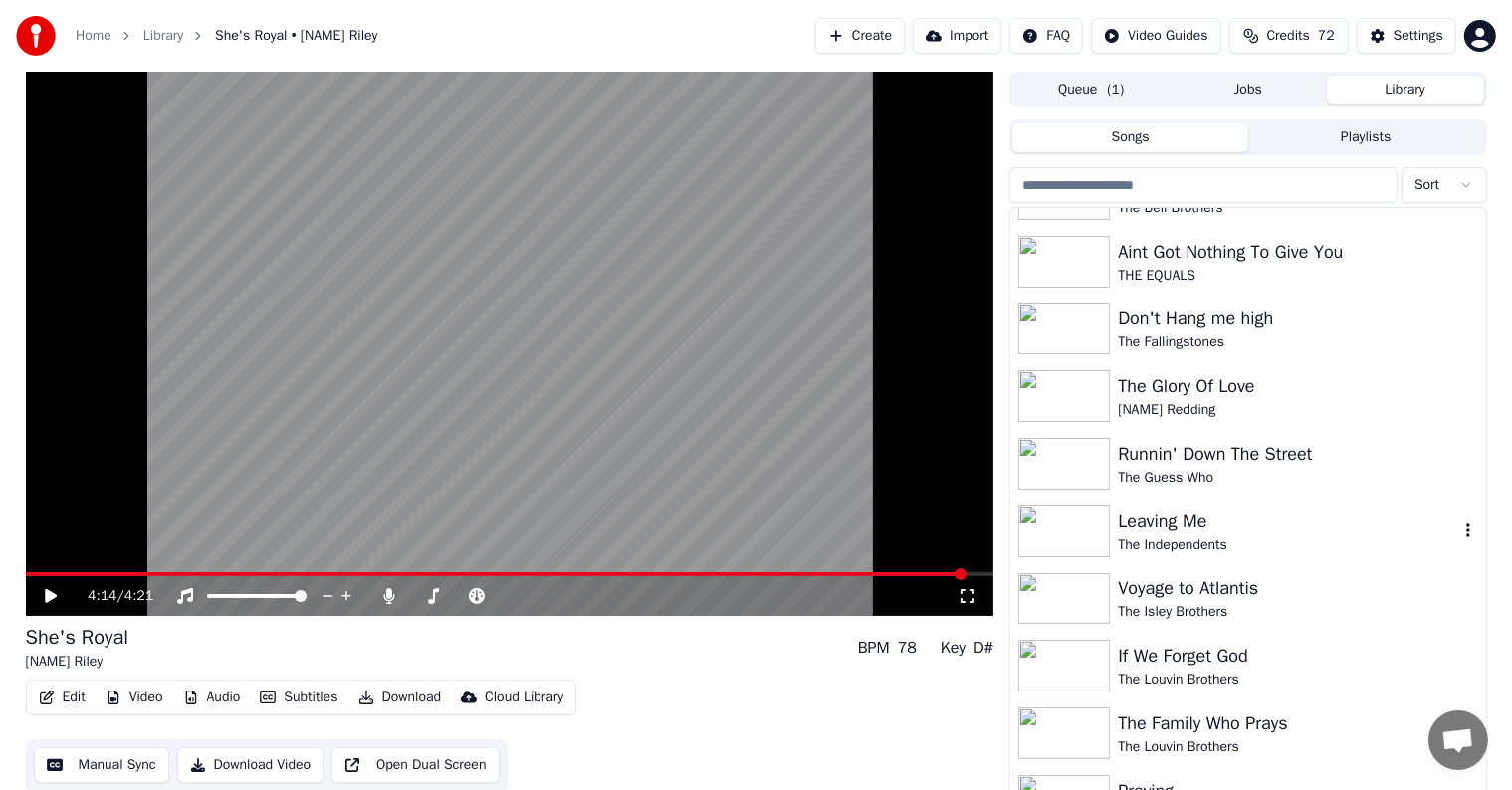 click on "Leaving Me" at bounding box center (1287, 521) 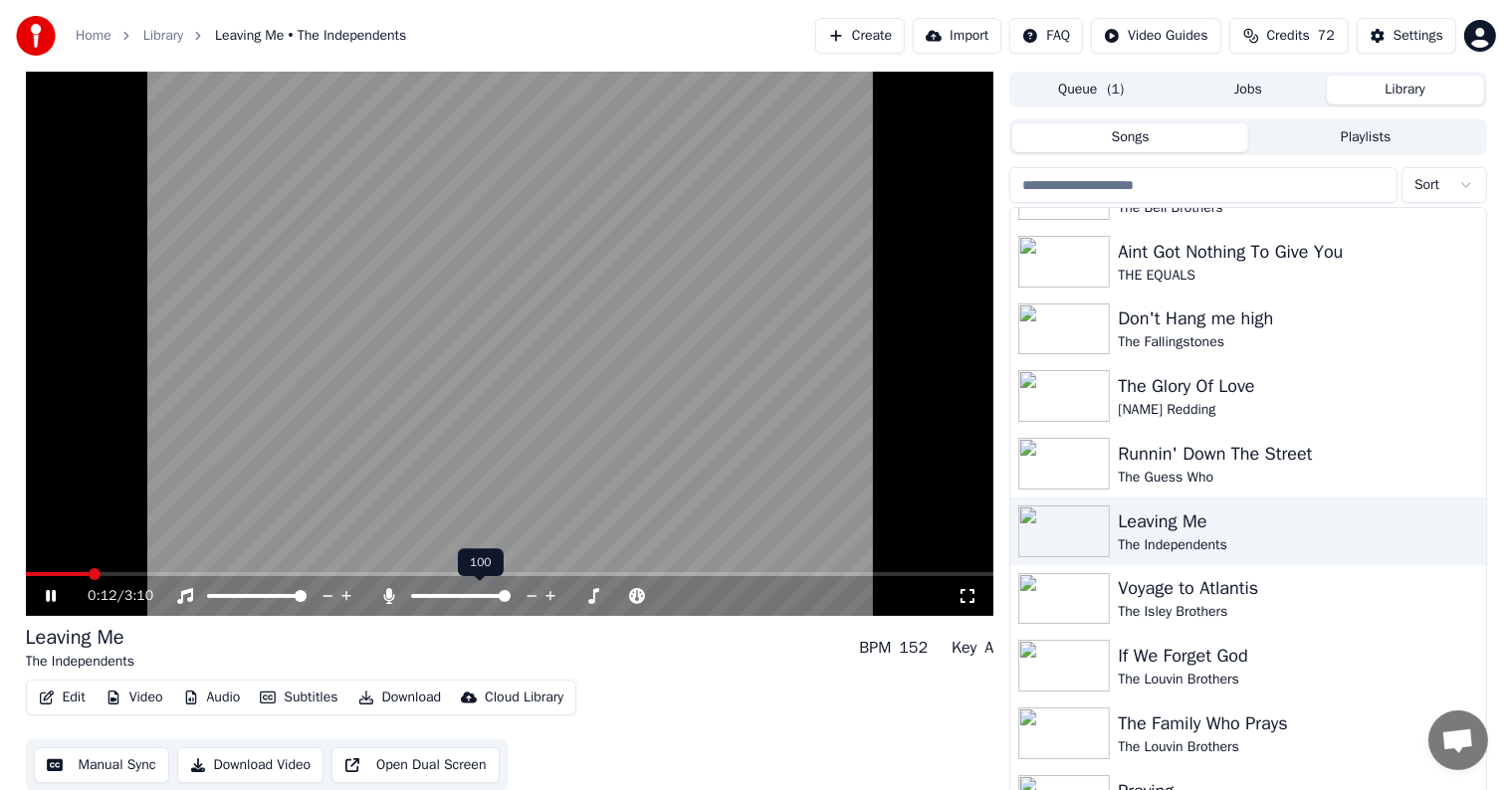 click 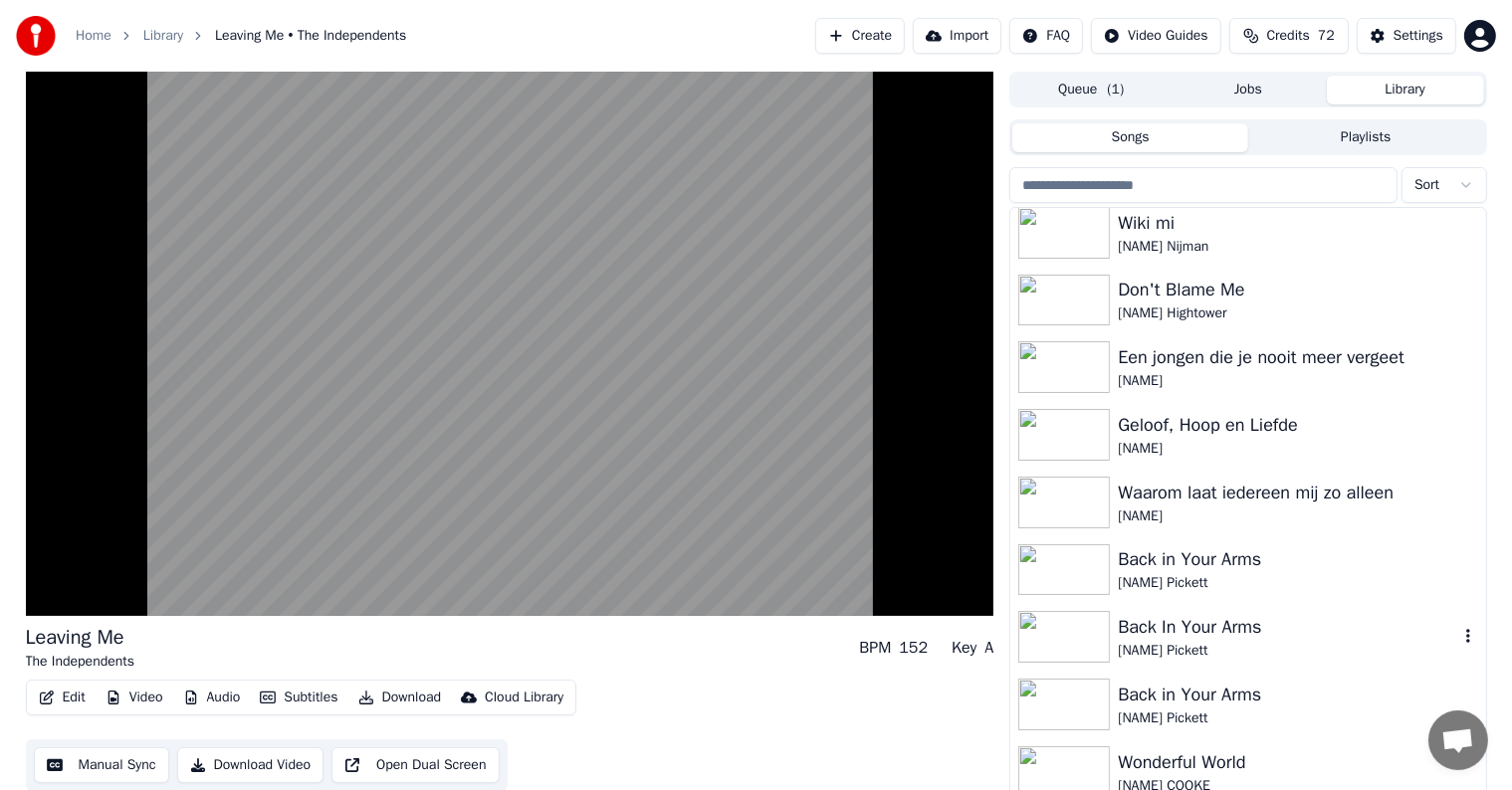 scroll, scrollTop: 14725, scrollLeft: 0, axis: vertical 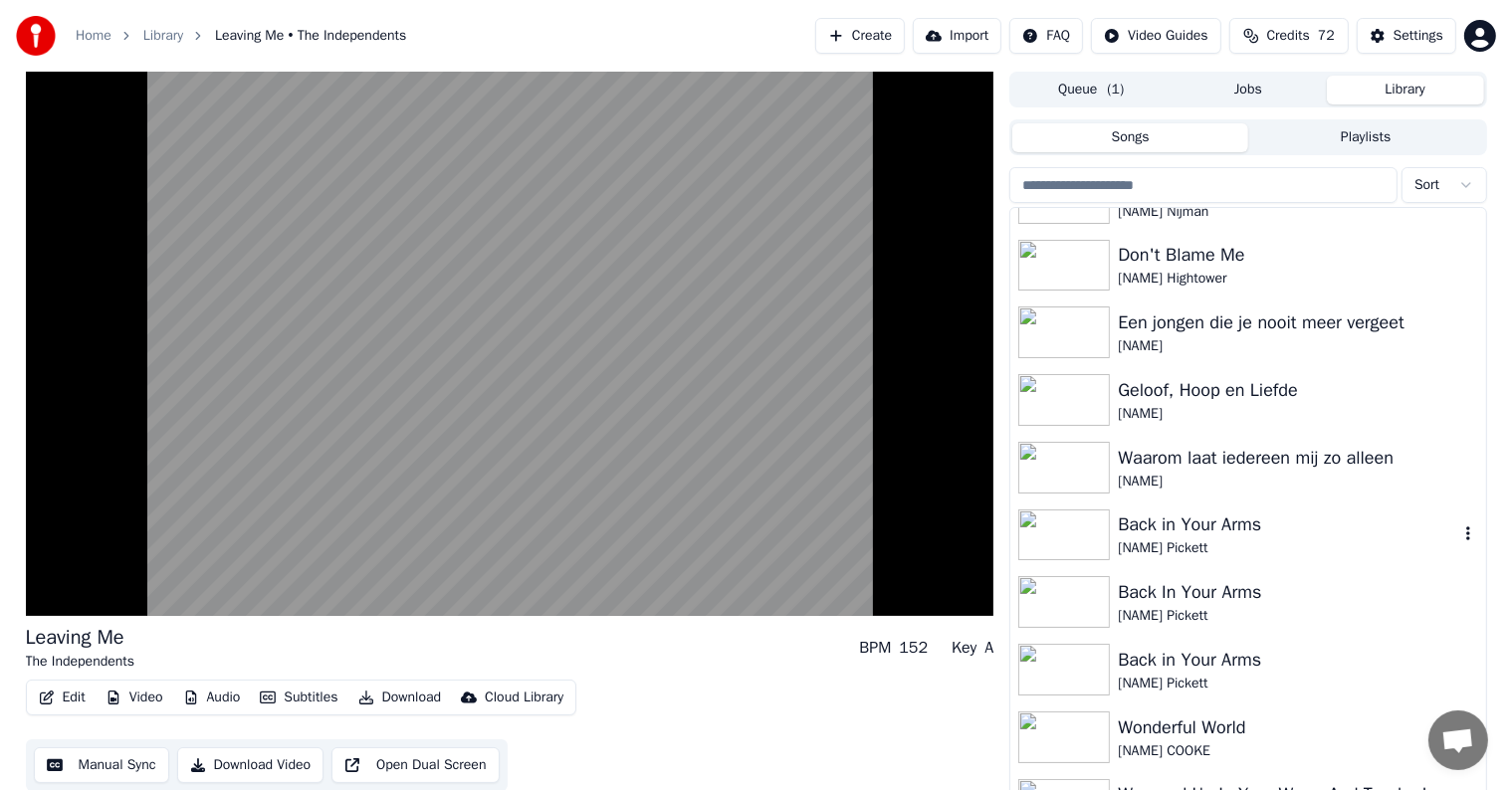 click on "[NAME] Pickett" at bounding box center (1287, 548) 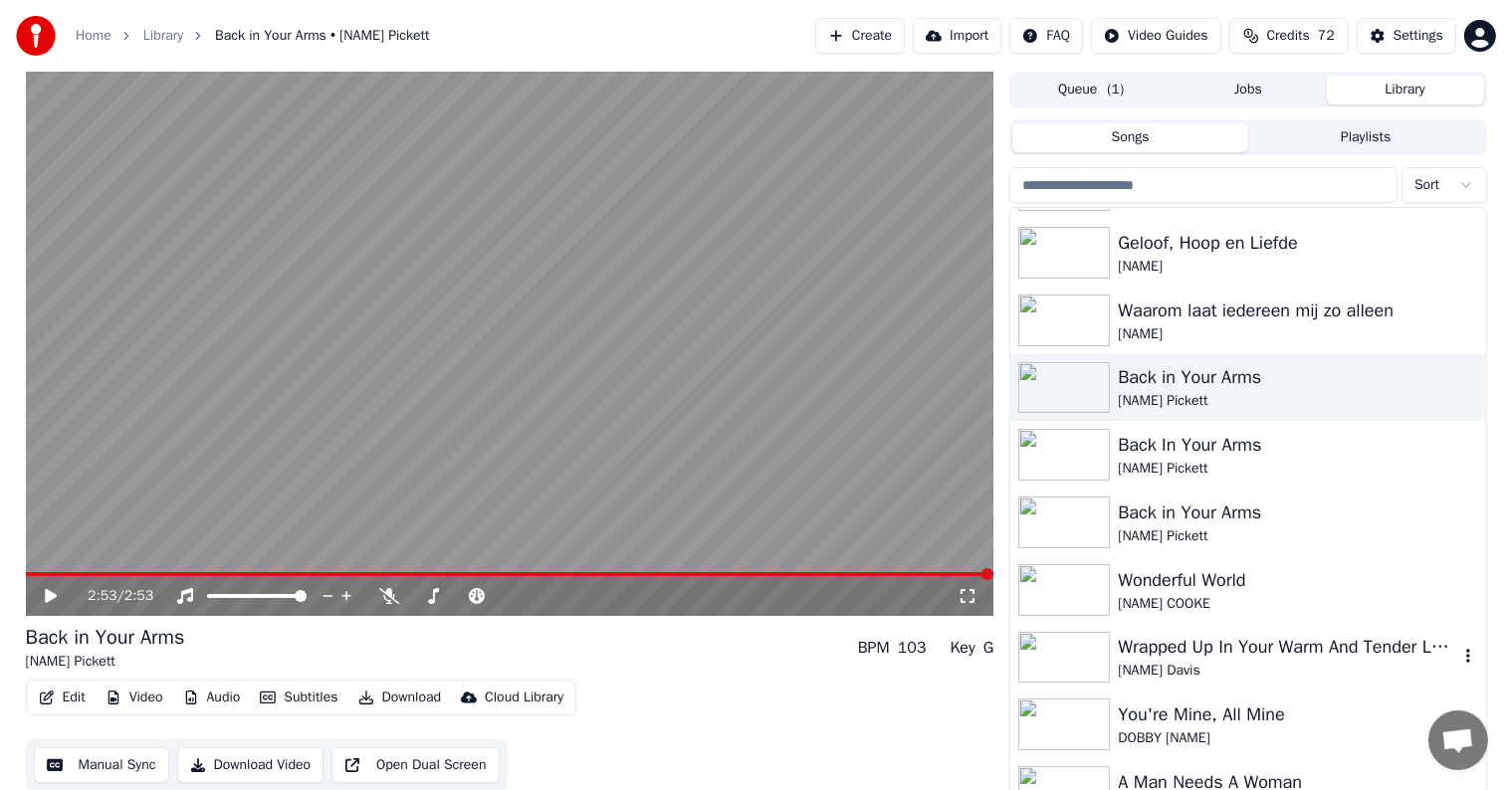 scroll, scrollTop: 14900, scrollLeft: 0, axis: vertical 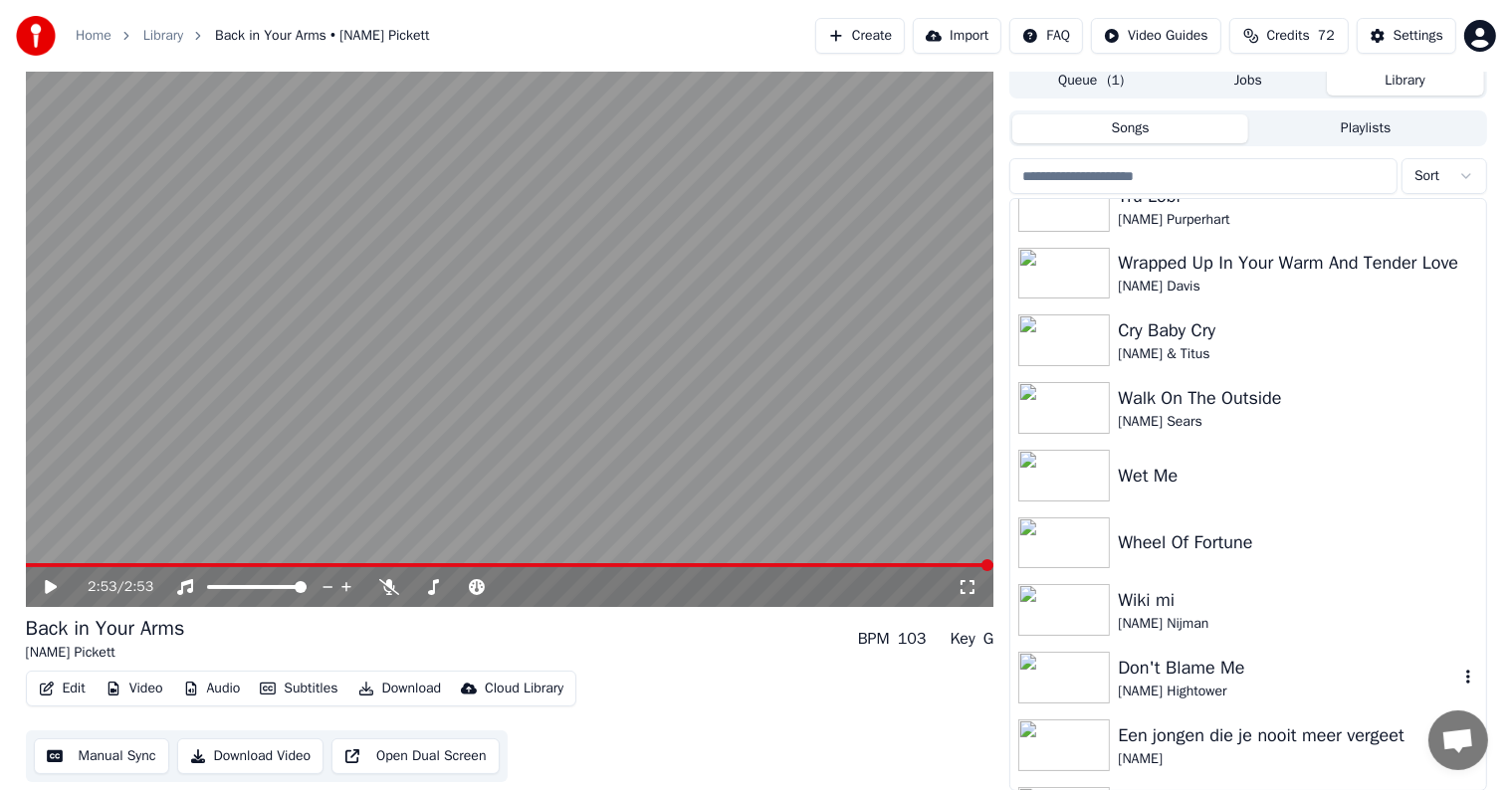click on "Don't Blame Me" at bounding box center (1287, 668) 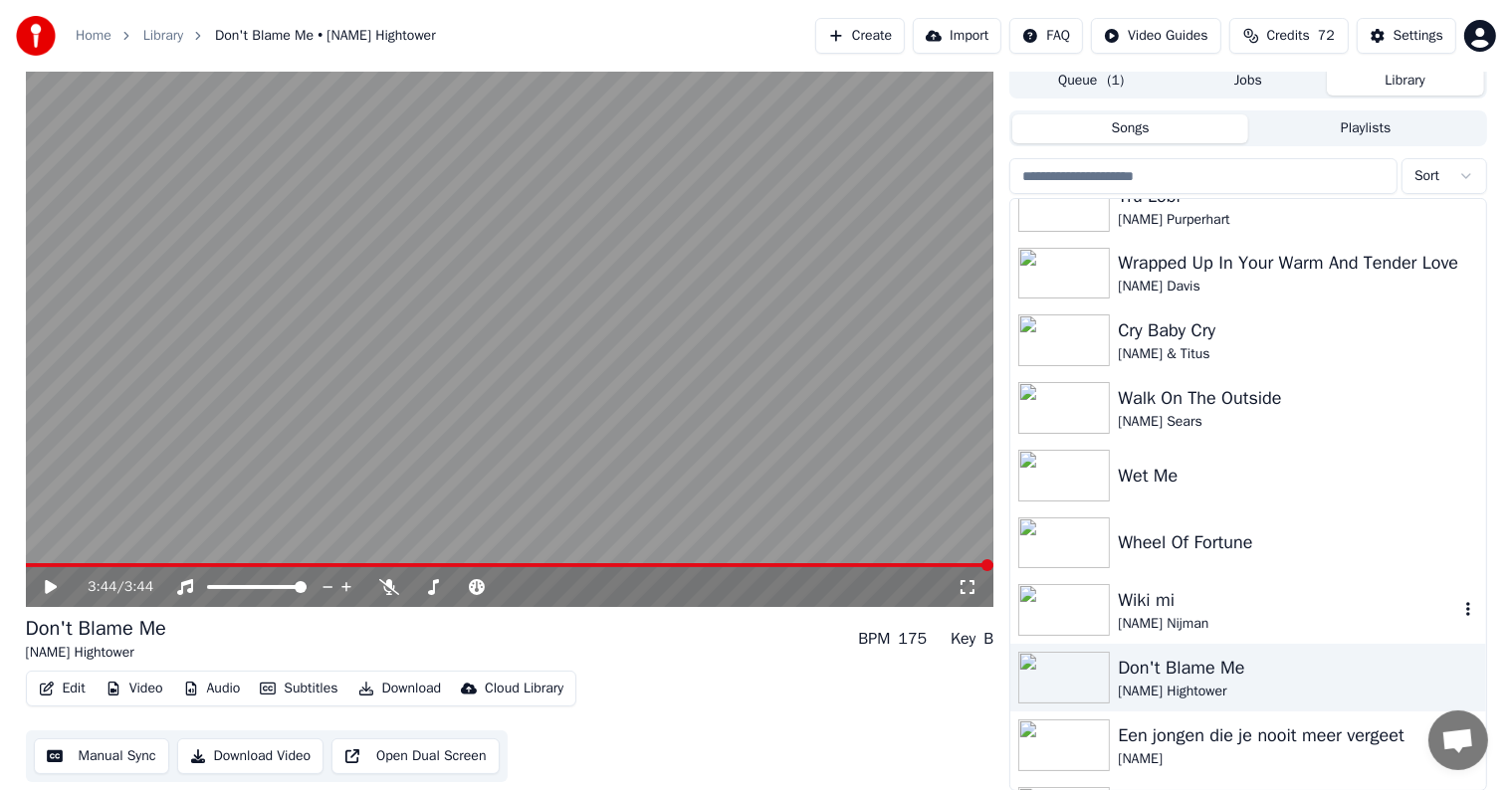 click at bounding box center [1064, 610] 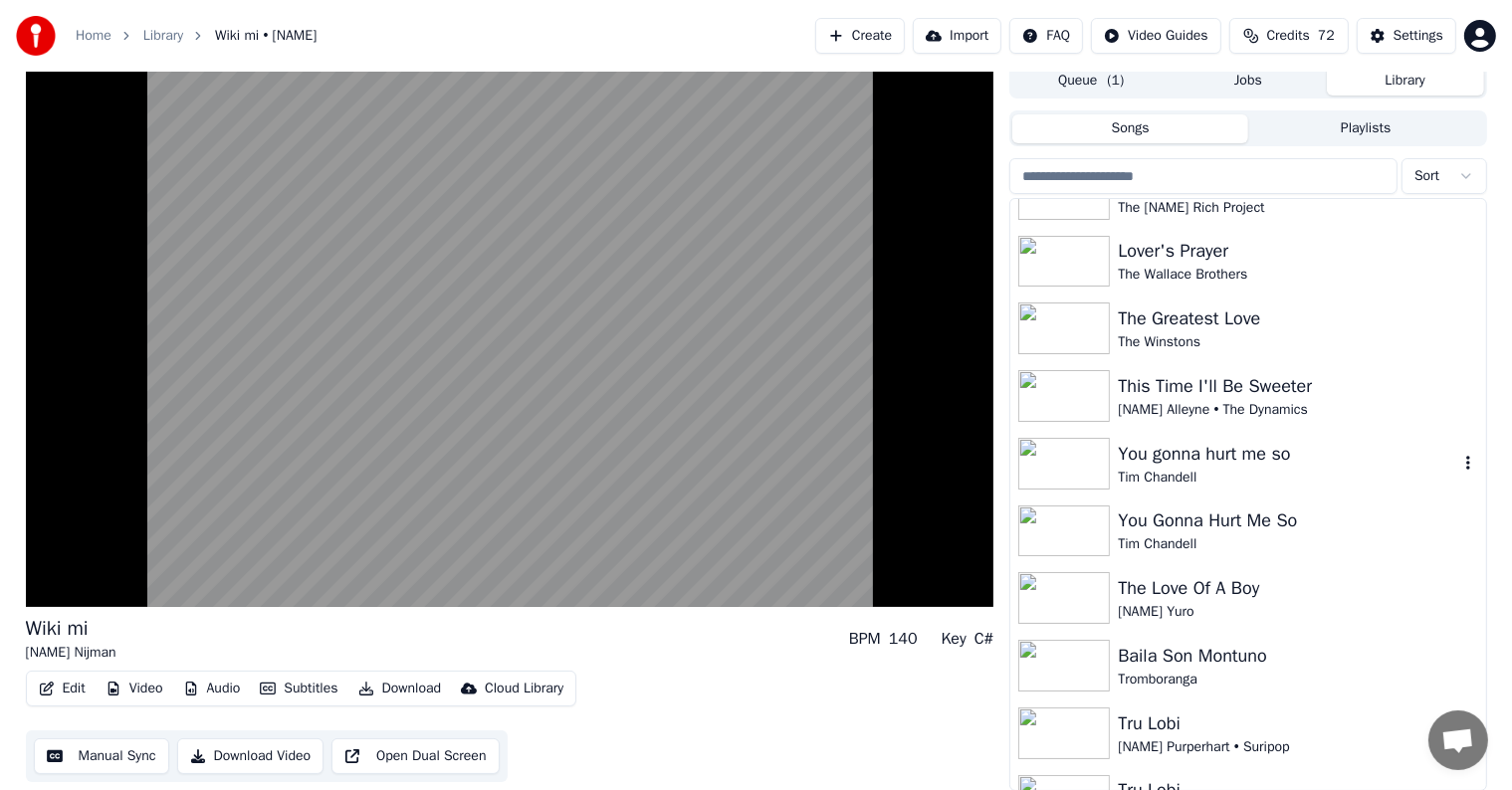 scroll, scrollTop: 13606, scrollLeft: 0, axis: vertical 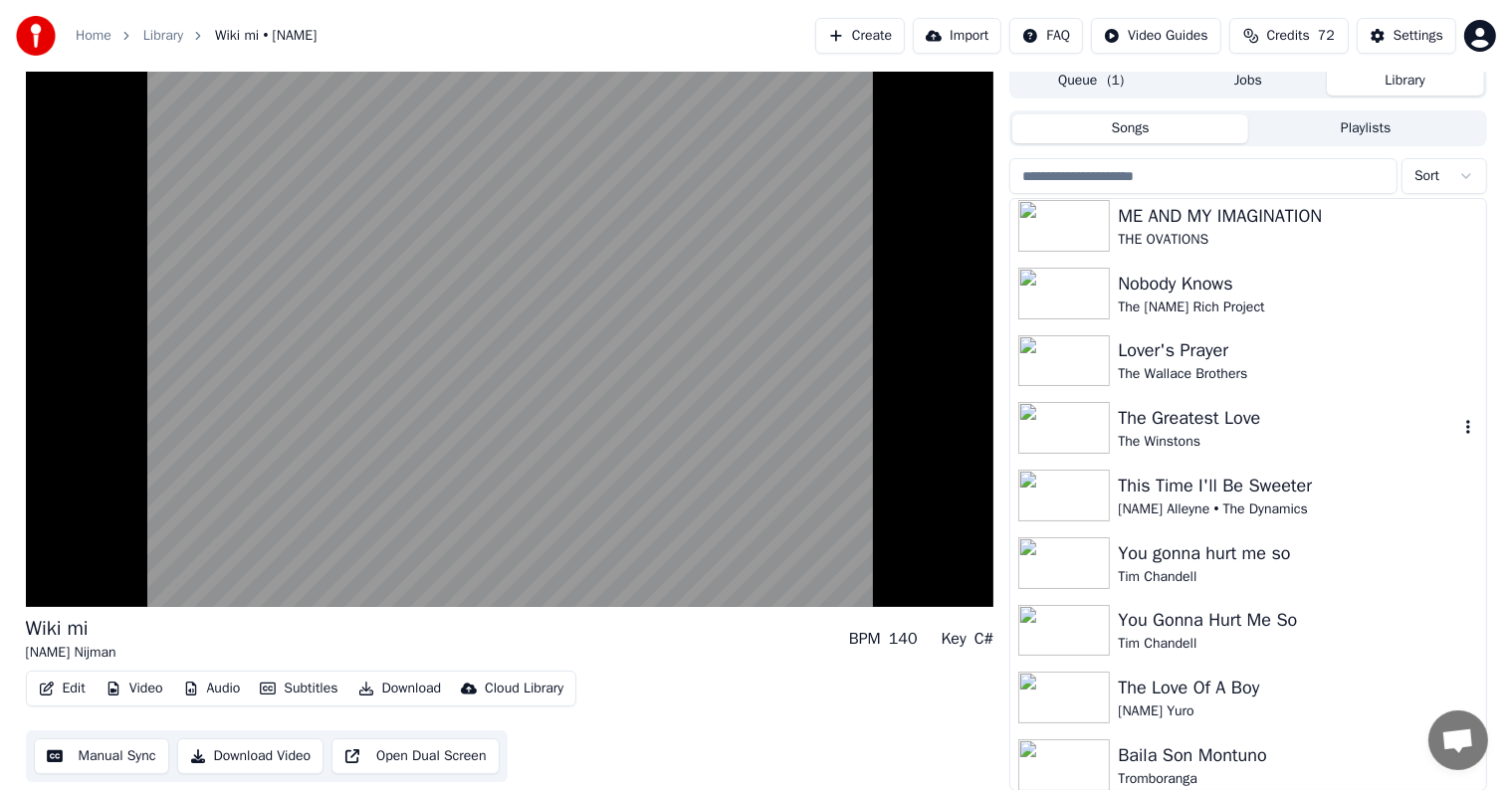click at bounding box center [1064, 428] 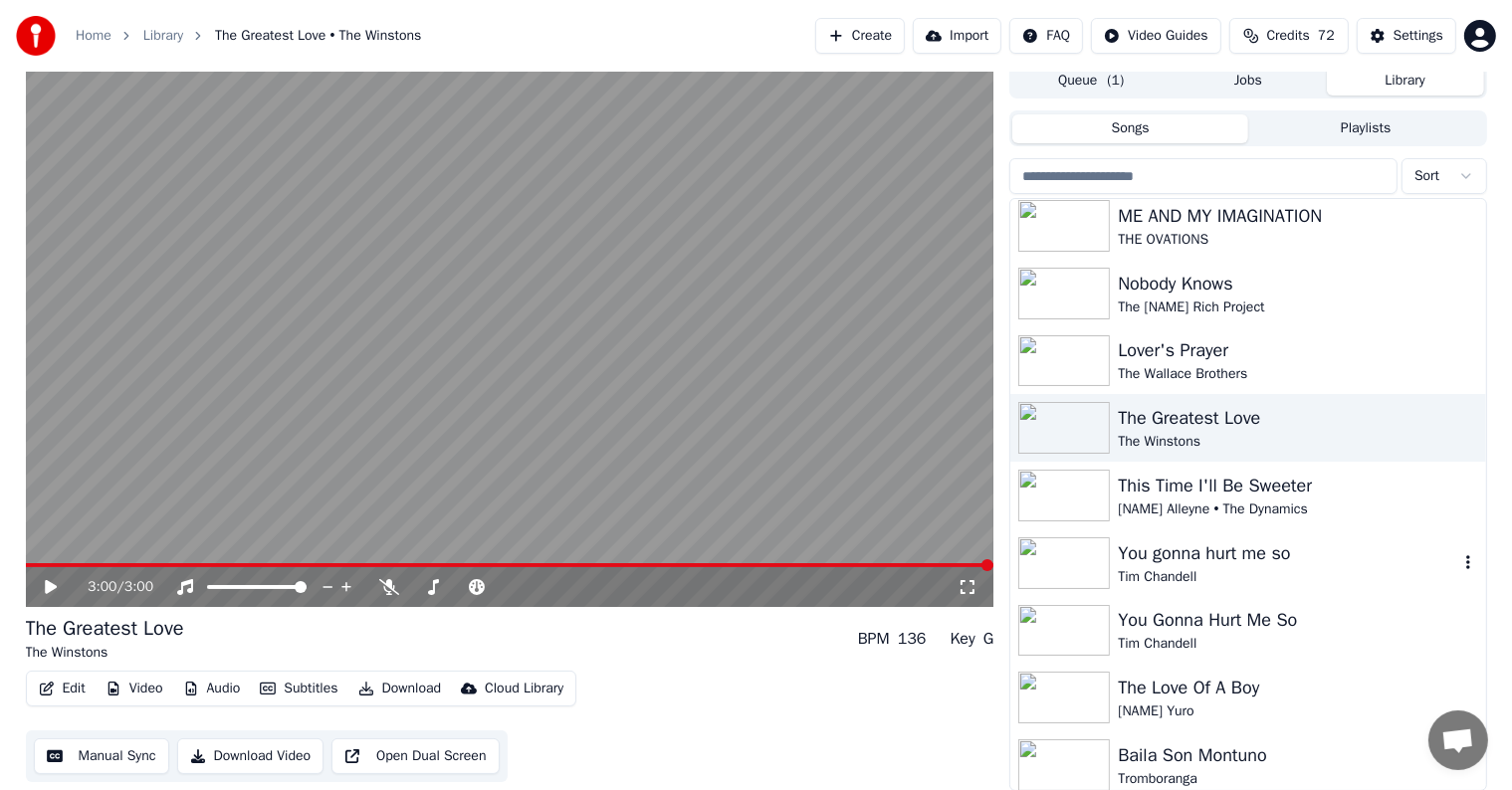 click on "You gonna hurt me so" at bounding box center (1287, 553) 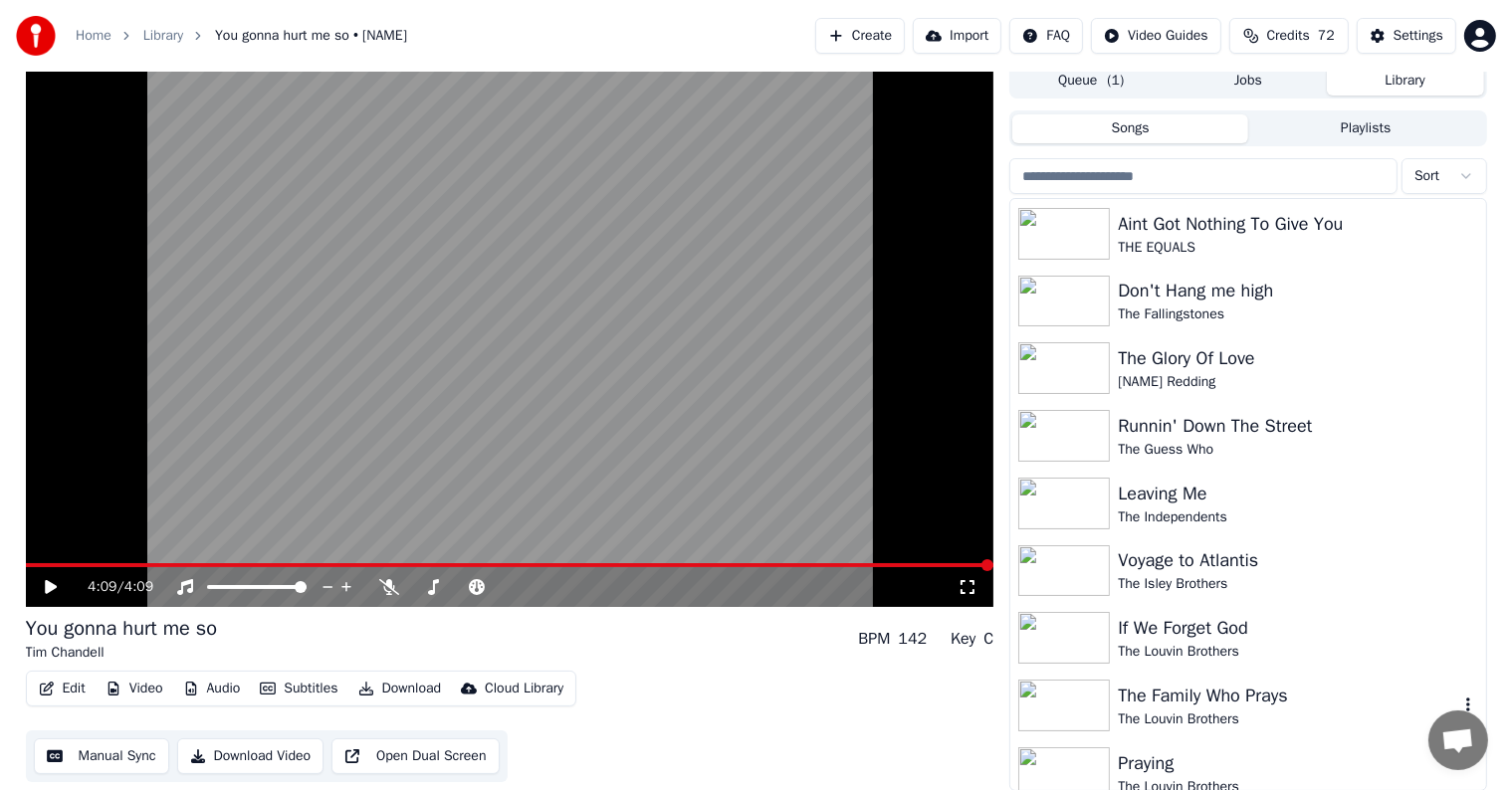 scroll, scrollTop: 12810, scrollLeft: 0, axis: vertical 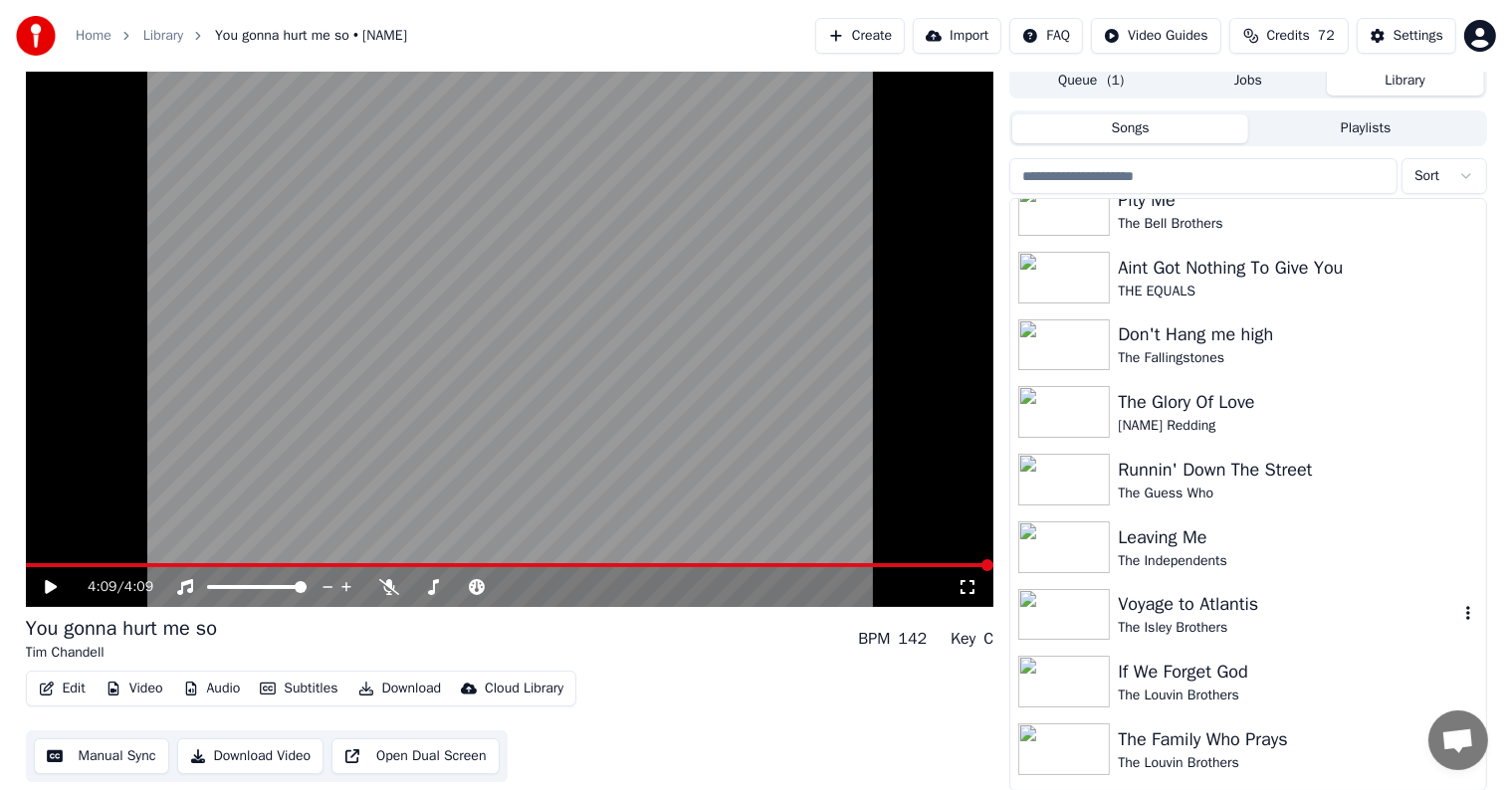 click on "Voyage to Atlantis" at bounding box center (1287, 604) 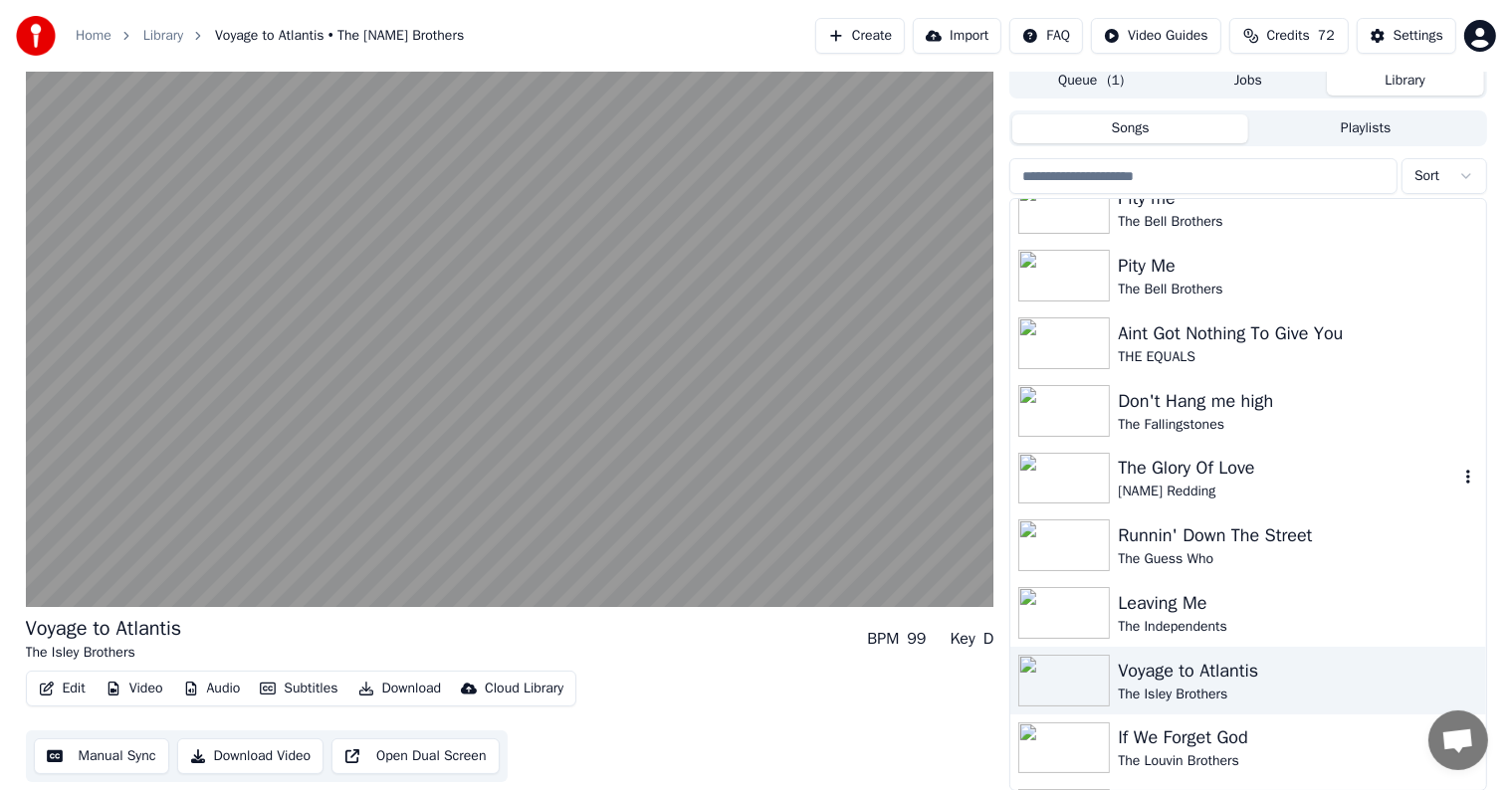 scroll, scrollTop: 12711, scrollLeft: 0, axis: vertical 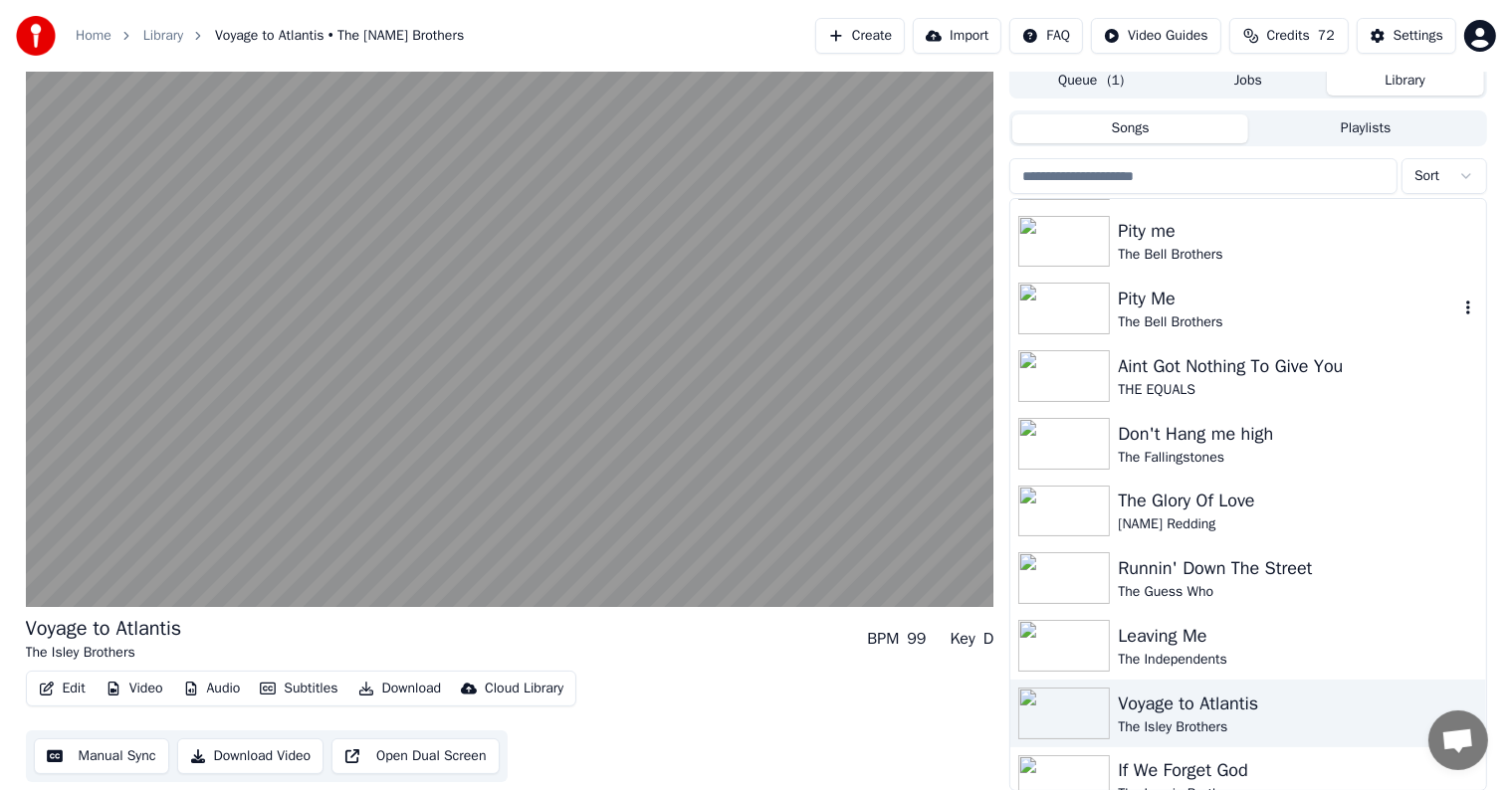 click on "Pity Me" at bounding box center (1287, 298) 